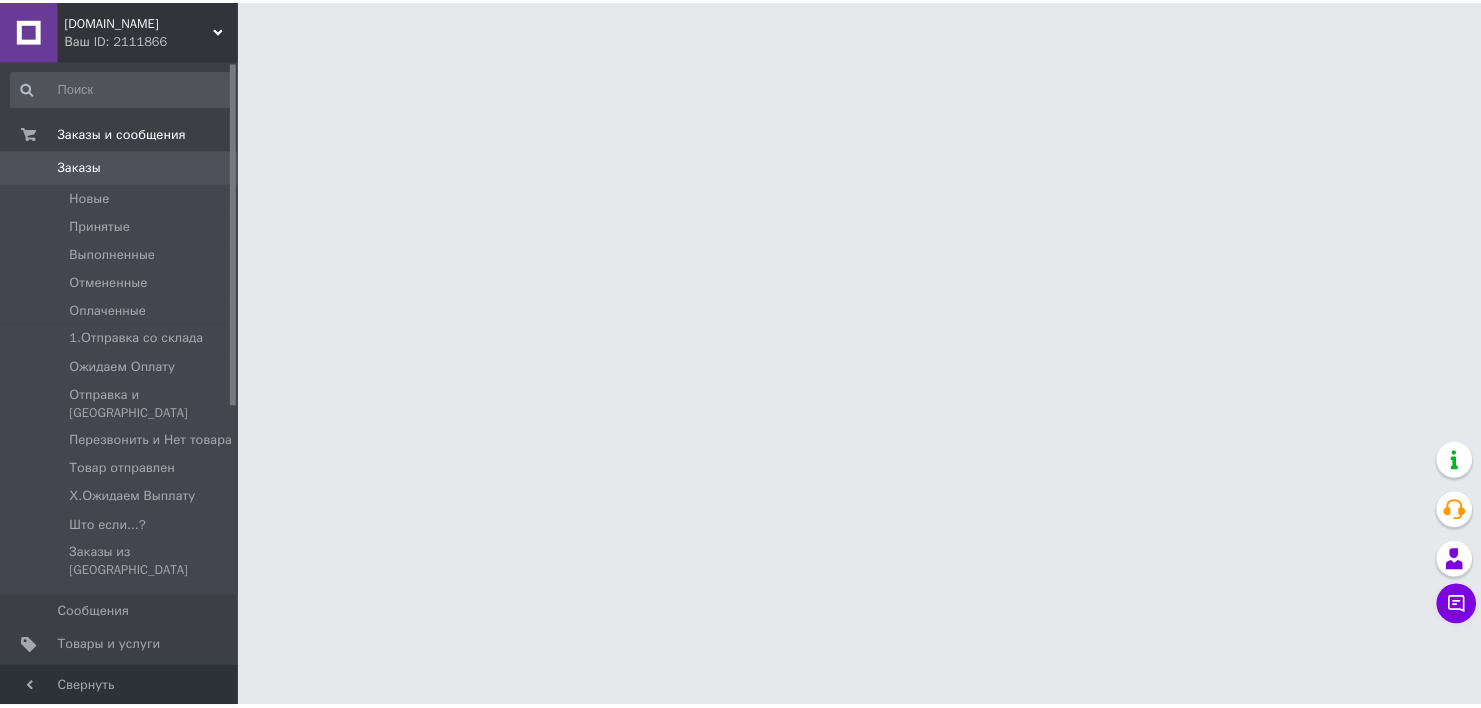 scroll, scrollTop: 0, scrollLeft: 0, axis: both 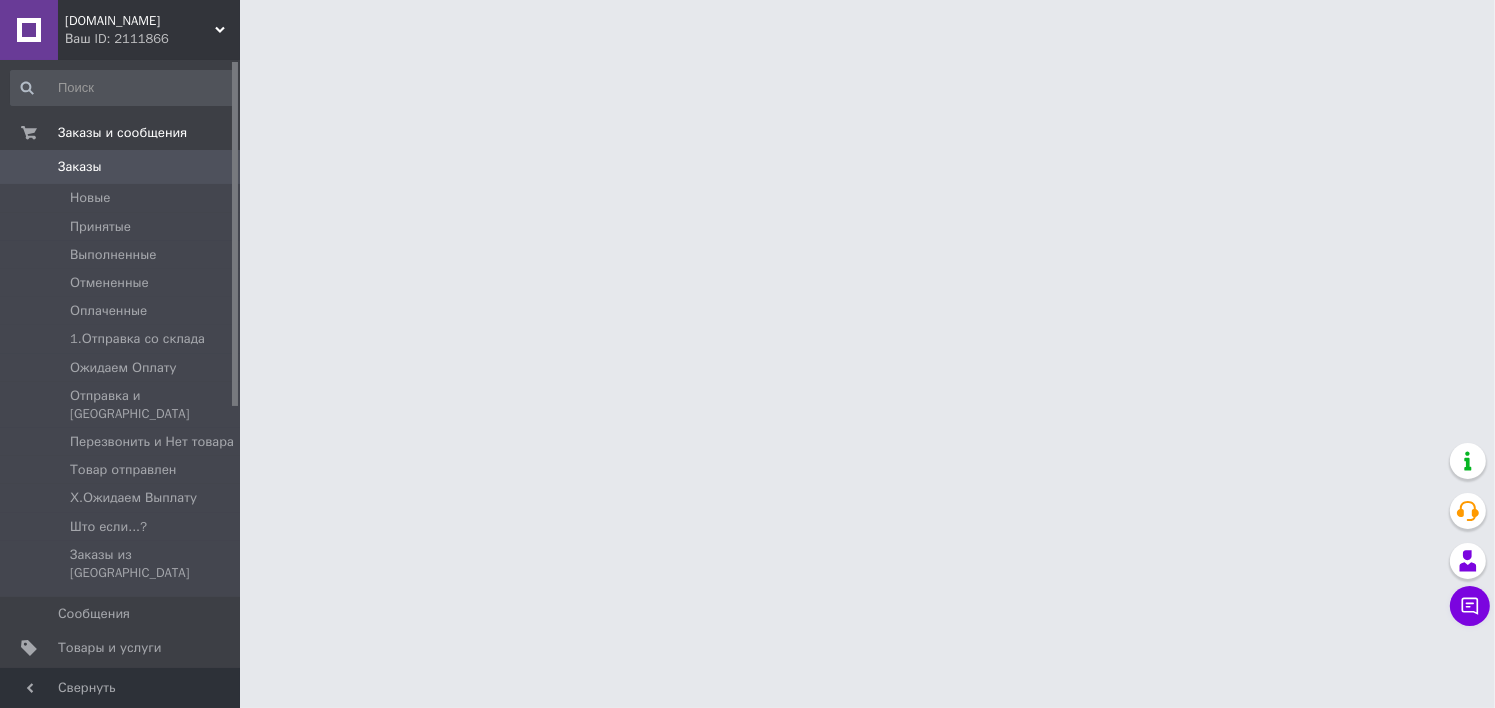 click on "Уведомления" at bounding box center (121, 683) 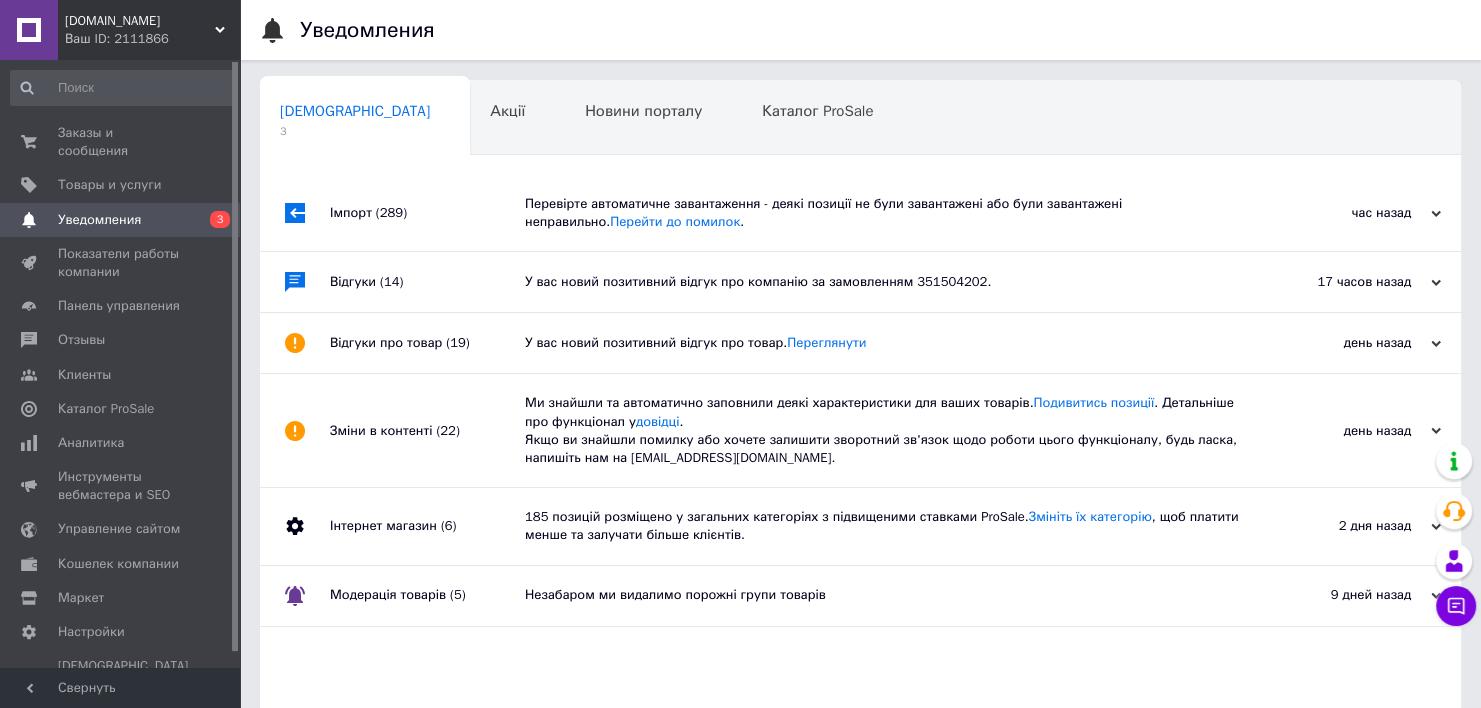 click on "Перевірте автоматичне завантаження - деякі позиції не були завантажені або були завантажені неправильно.  Перейти до помилок ." at bounding box center (883, 213) 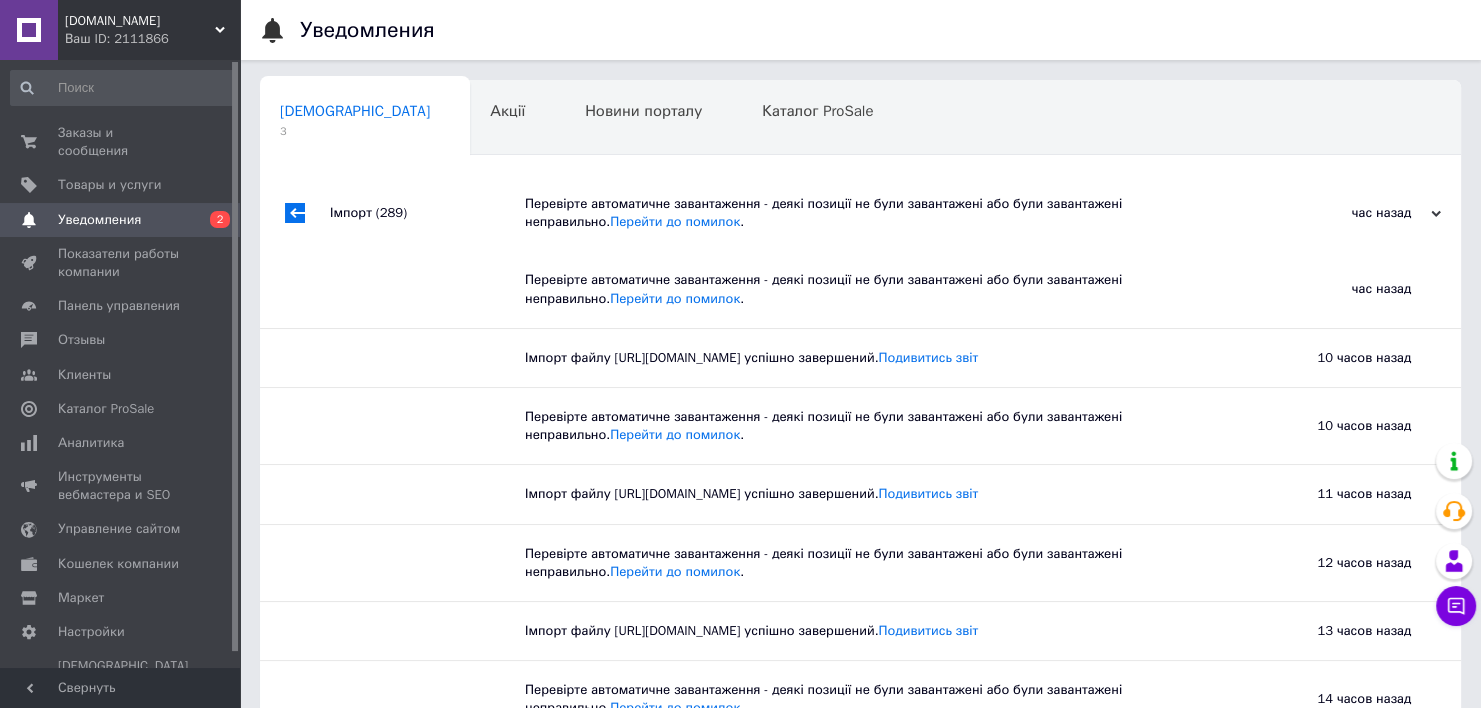click on "Перевірте автоматичне завантаження - деякі позиції не були завантажені або були завантажені неправильно.  Перейти до помилок ." at bounding box center [883, 213] 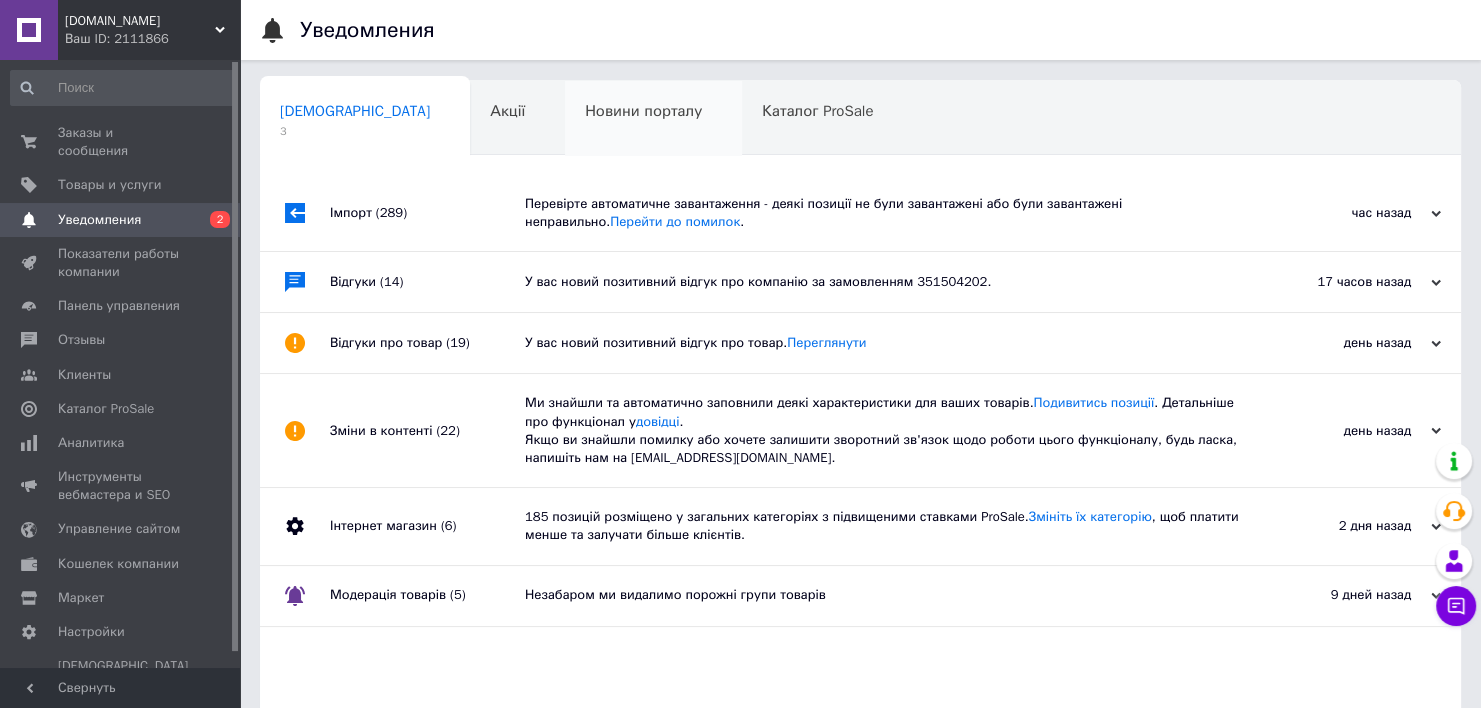 click on "Новини порталу 0" at bounding box center (653, 119) 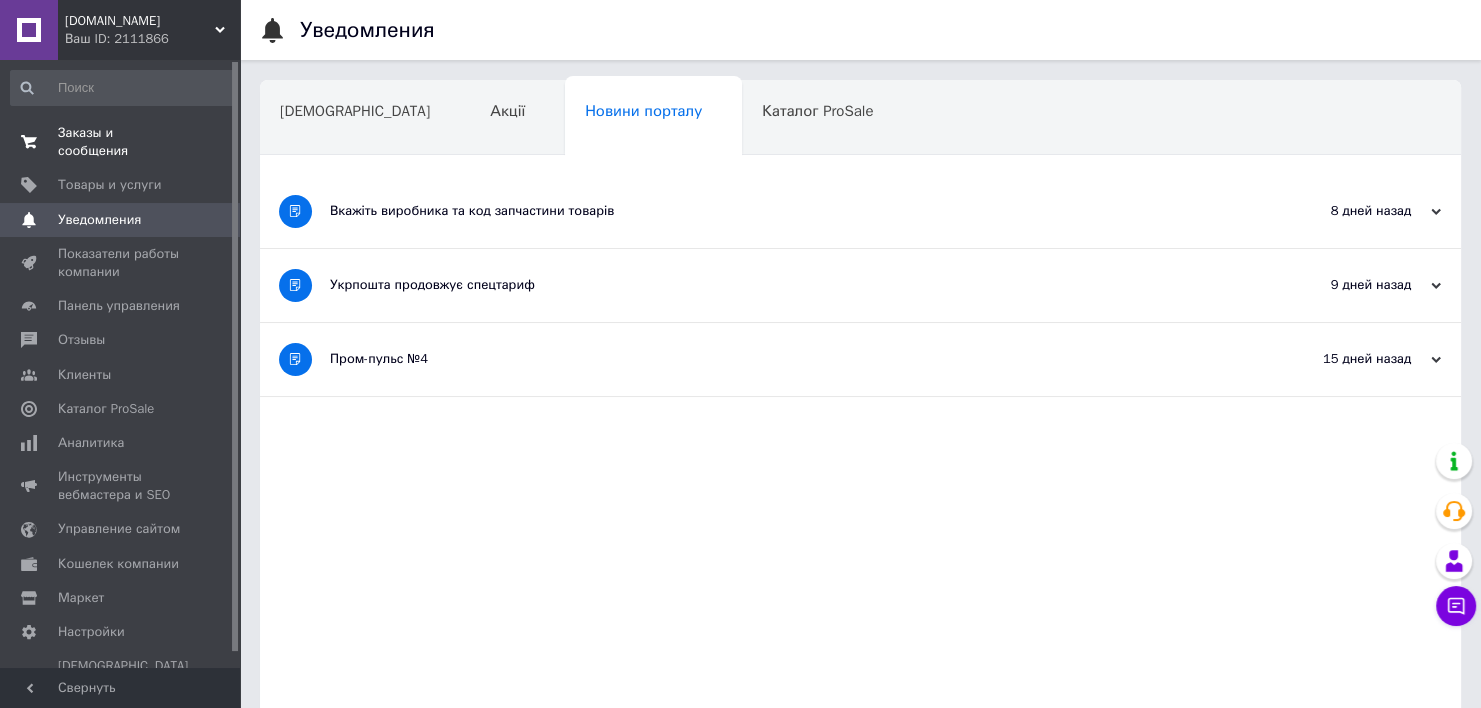 click on "Заказы и сообщения 0 0" at bounding box center (123, 142) 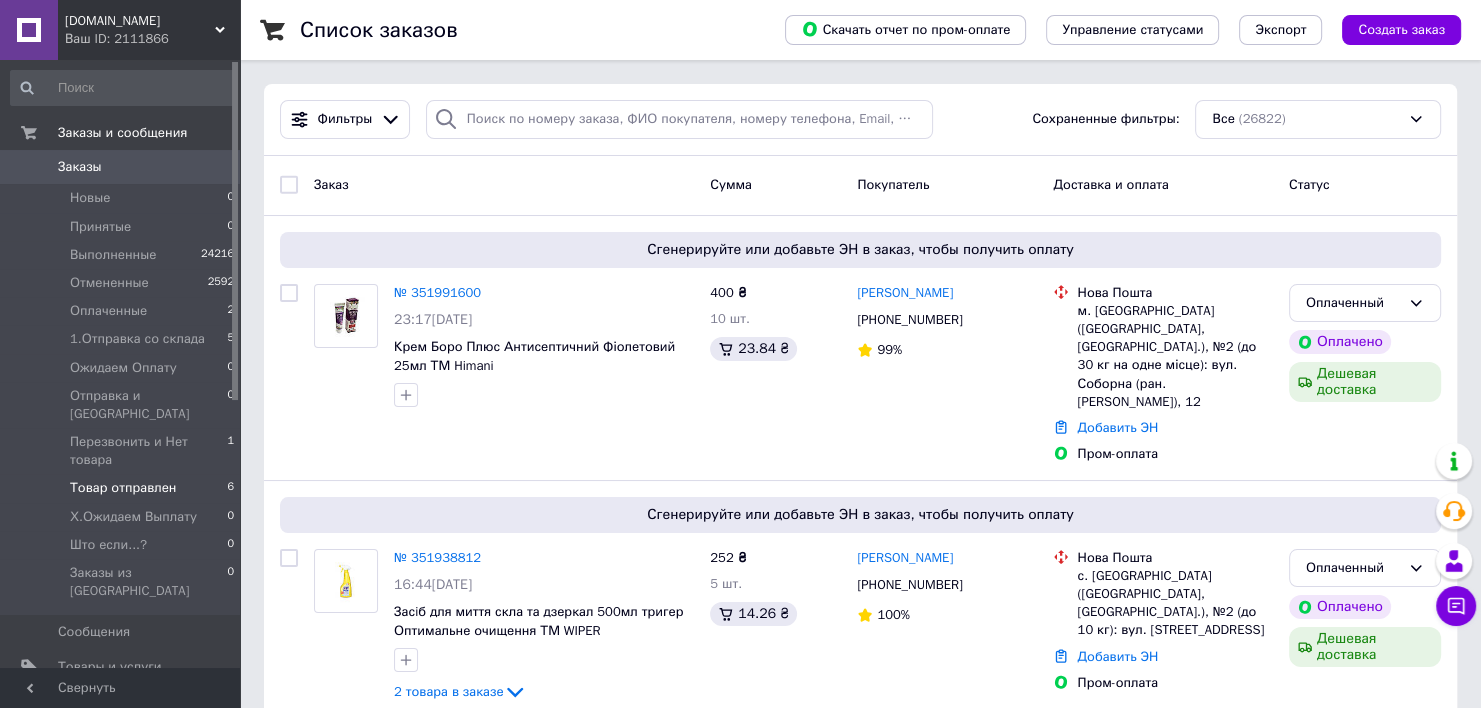 click on "Товар отправлен 6" at bounding box center [123, 488] 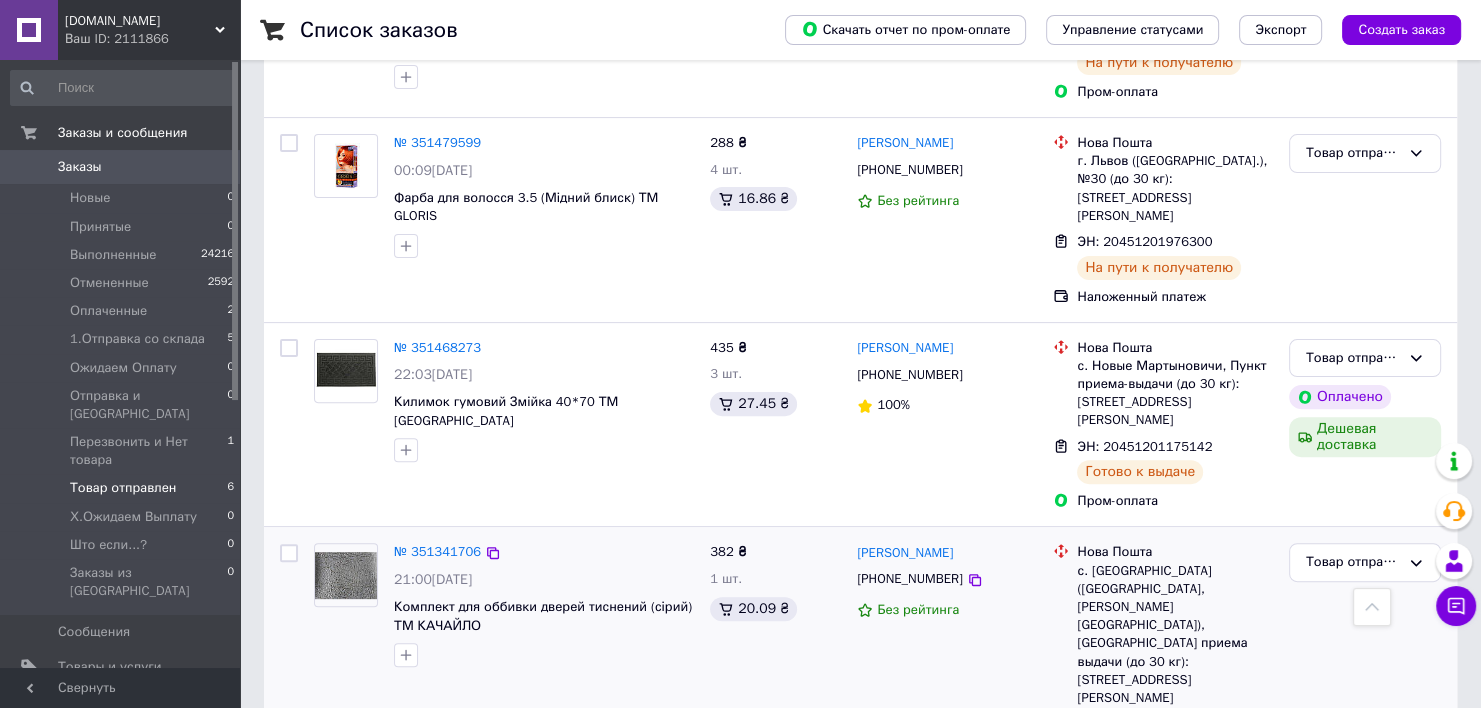 scroll, scrollTop: 519, scrollLeft: 0, axis: vertical 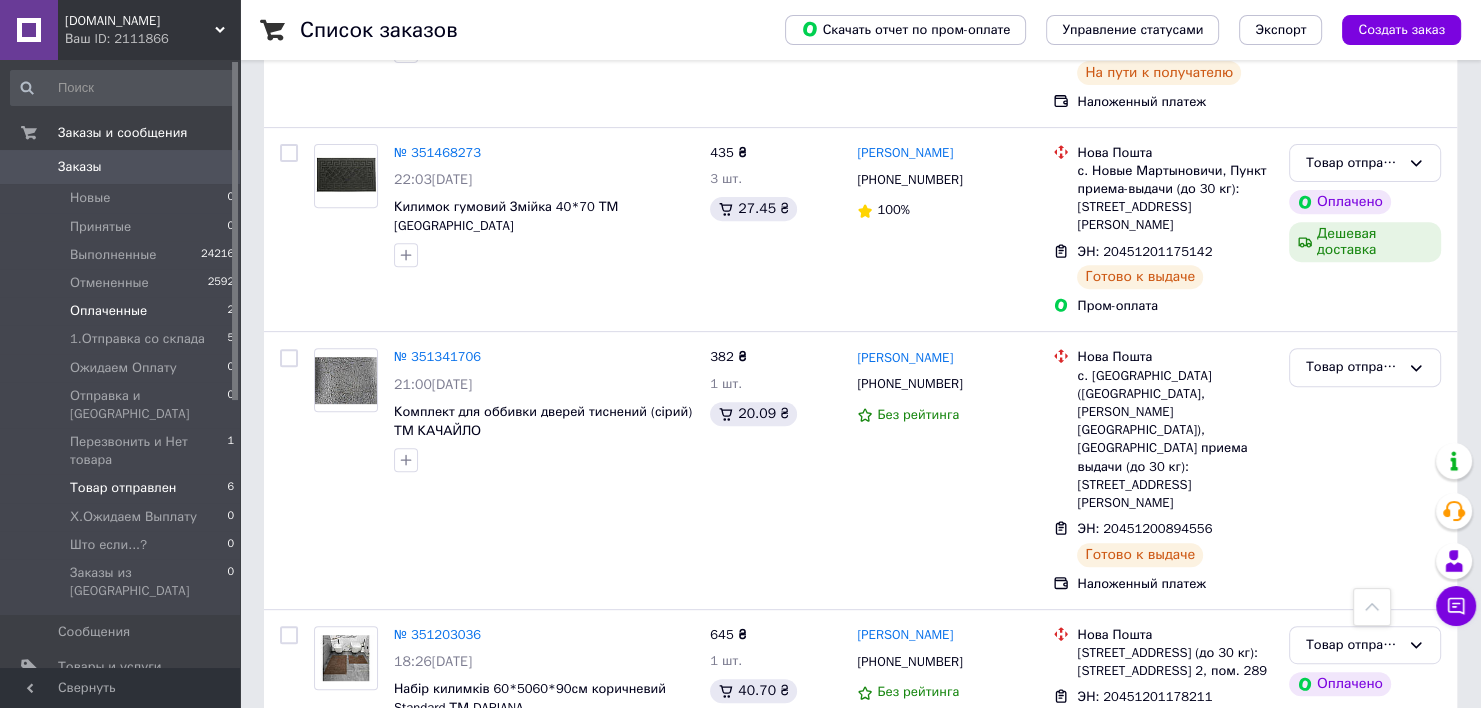 click on "Оплаченные 2" at bounding box center (123, 311) 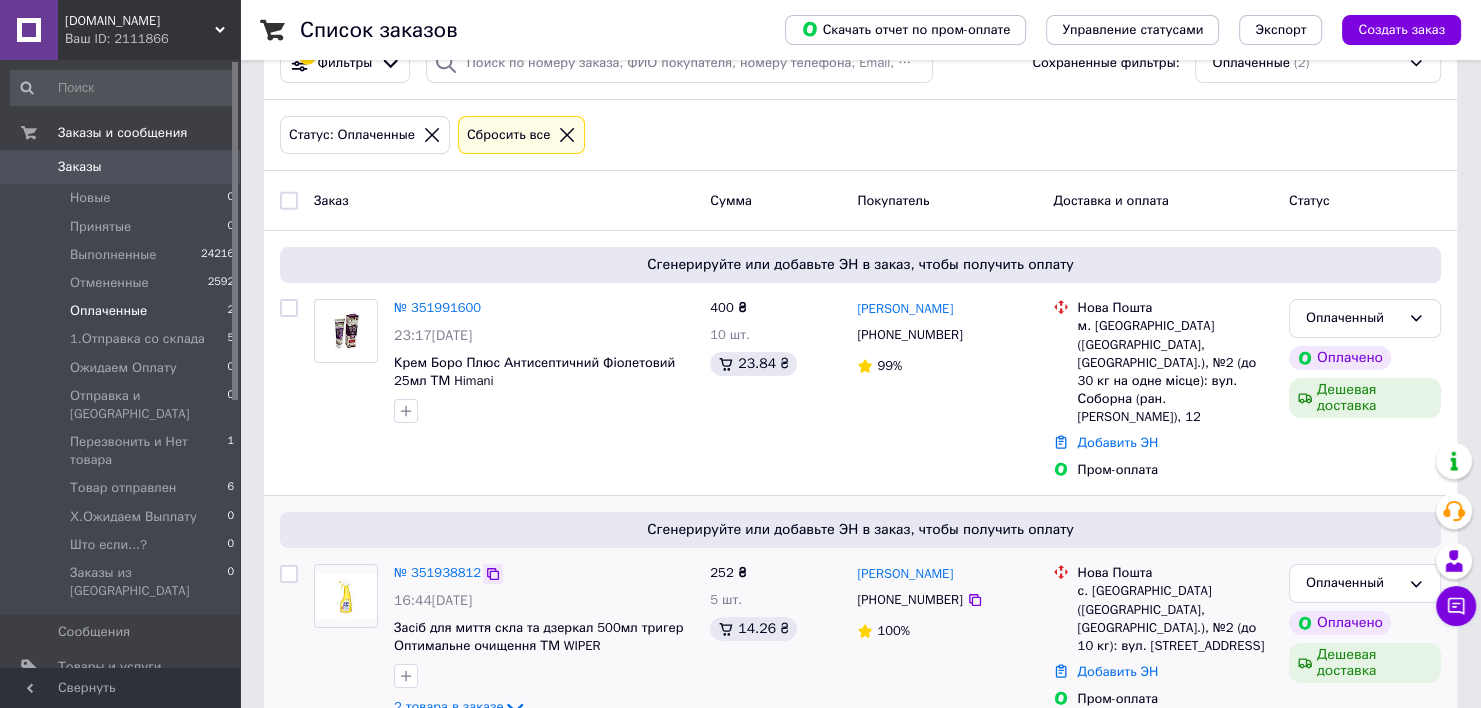 scroll, scrollTop: 88, scrollLeft: 0, axis: vertical 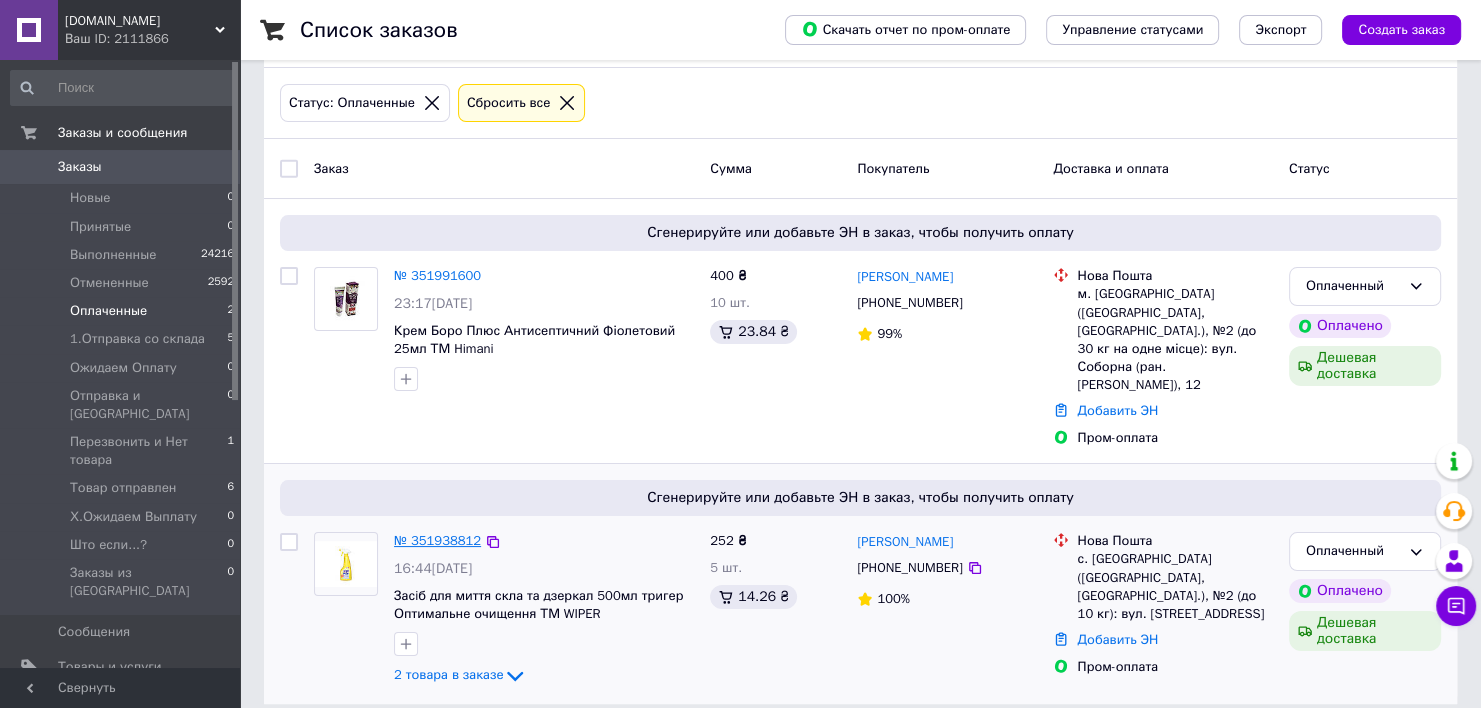 click on "№ 351938812" at bounding box center (437, 540) 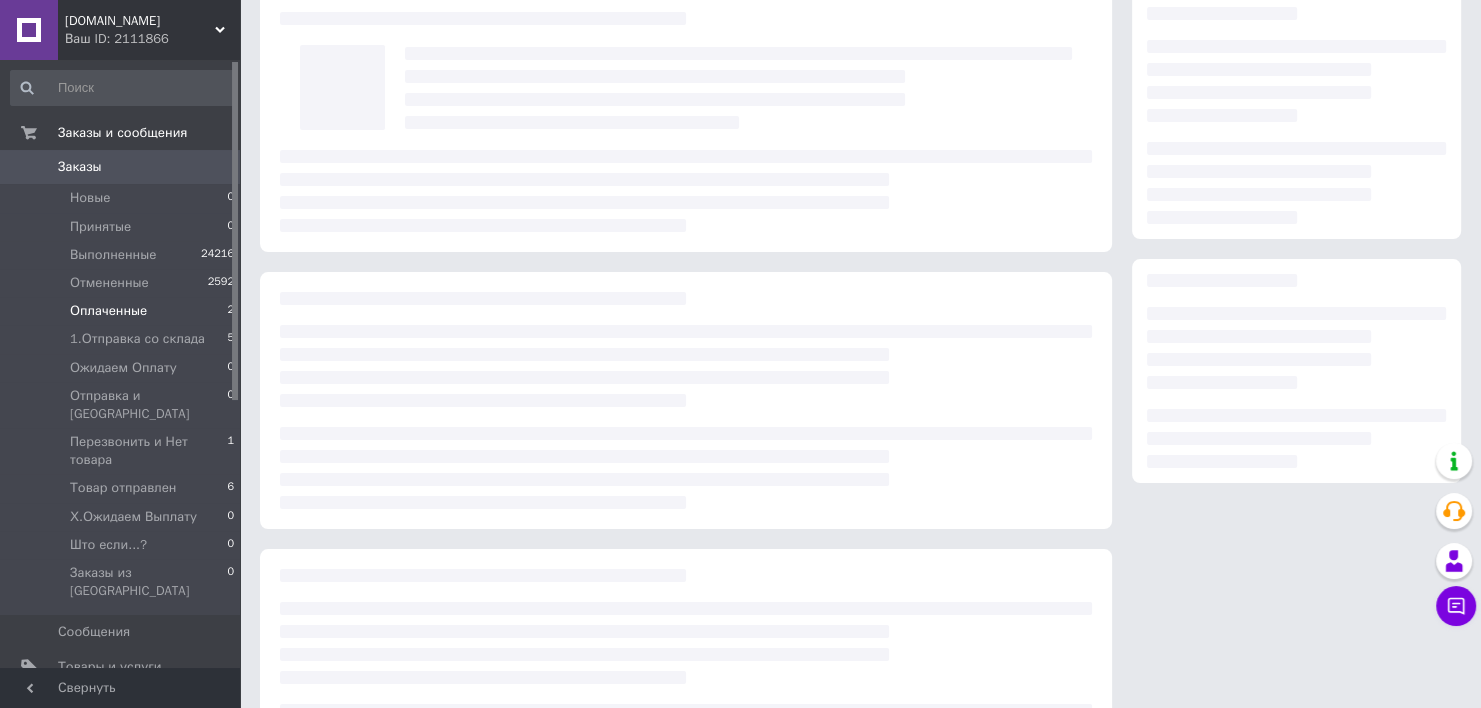 scroll, scrollTop: 0, scrollLeft: 0, axis: both 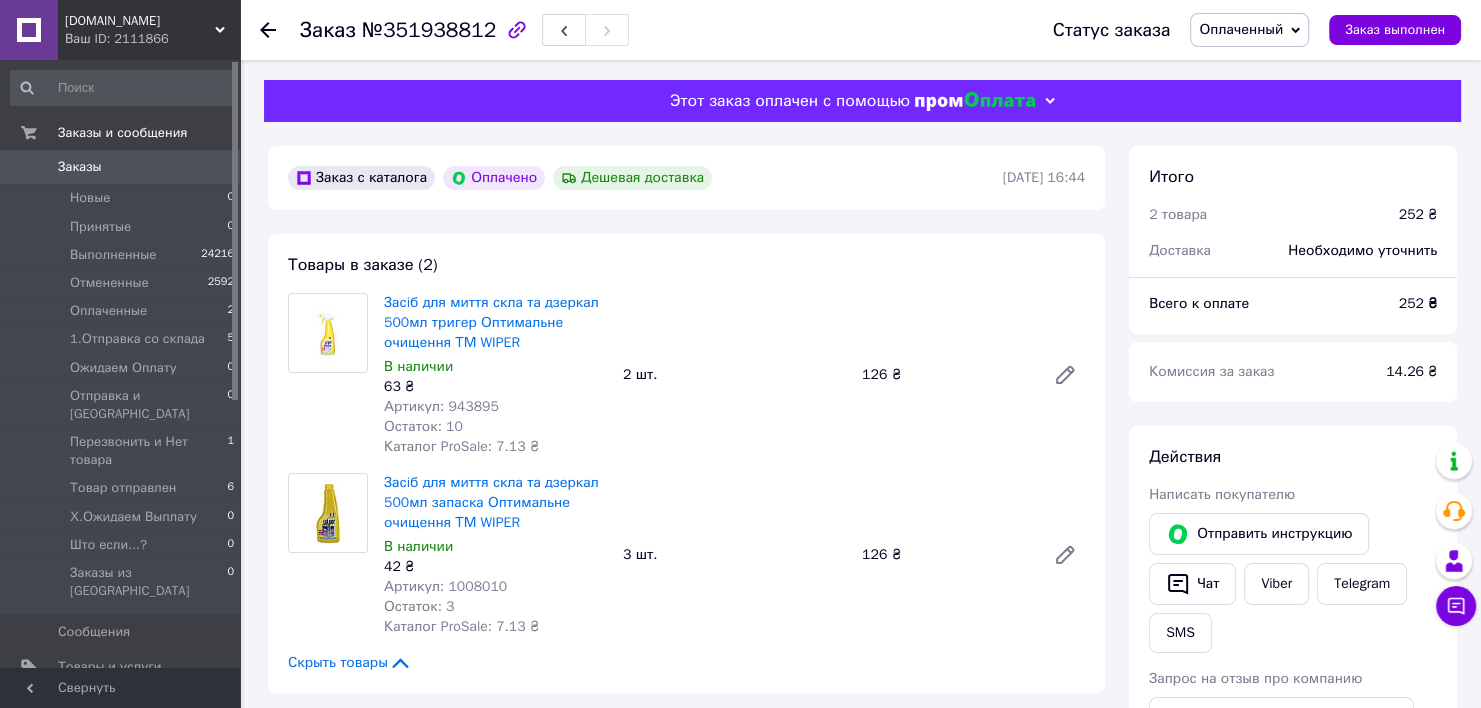 click on "Артикул: 943895" at bounding box center (441, 406) 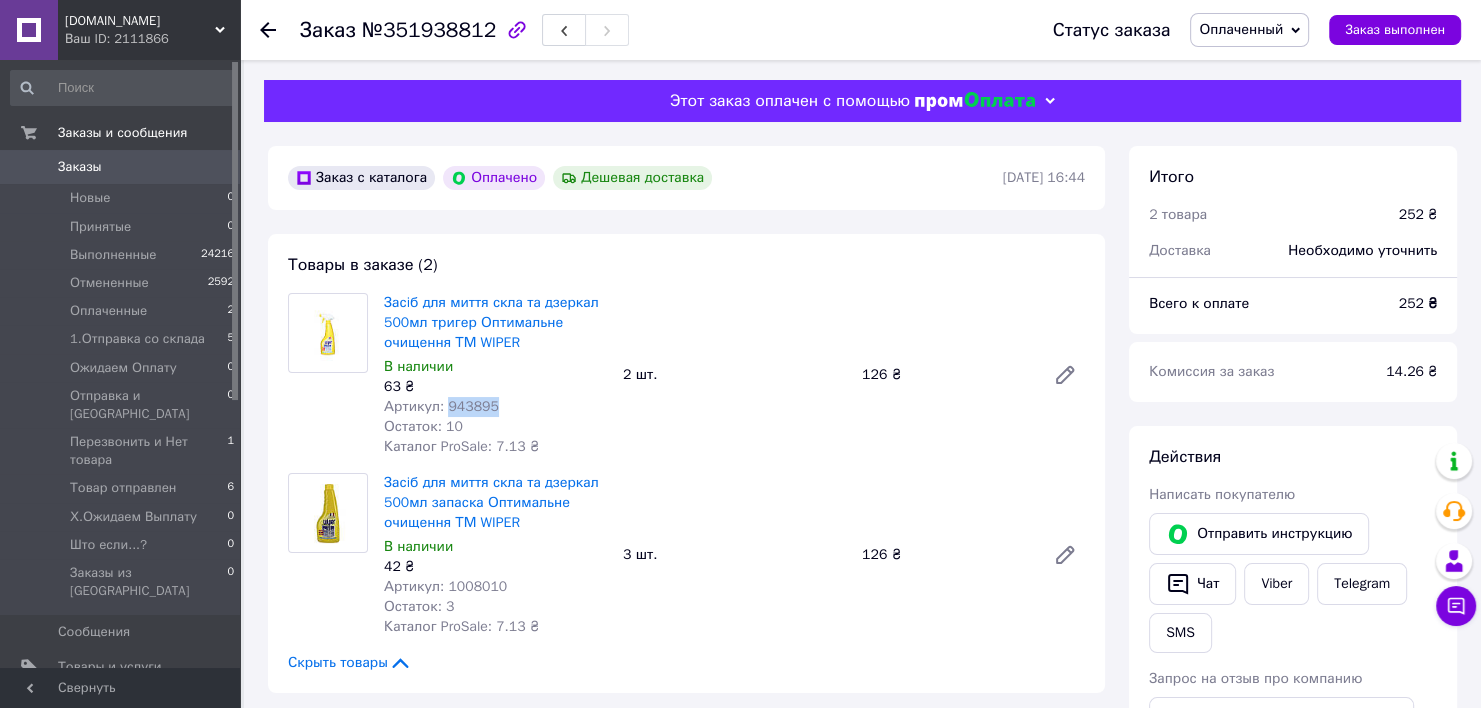 click on "Артикул: 943895" at bounding box center (441, 406) 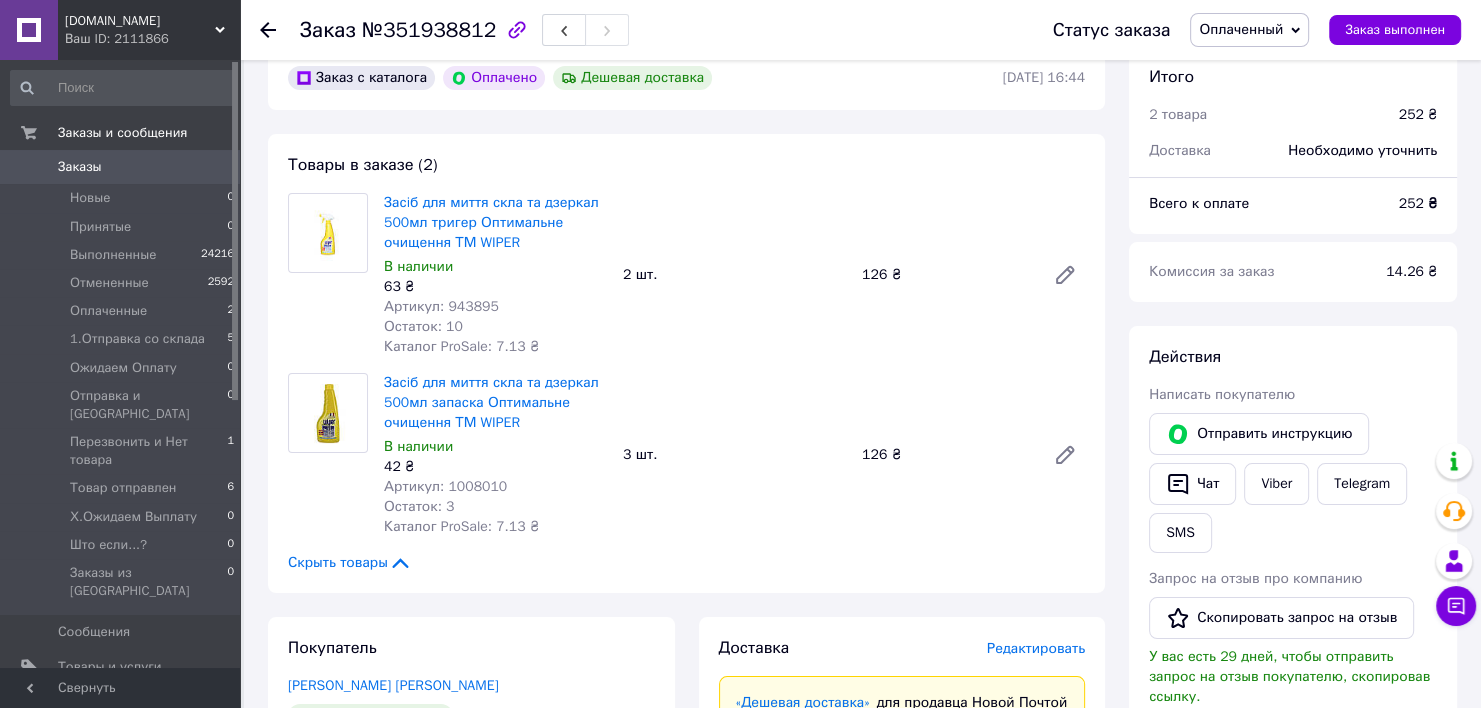 click on "Артикул: 1008010" at bounding box center (445, 486) 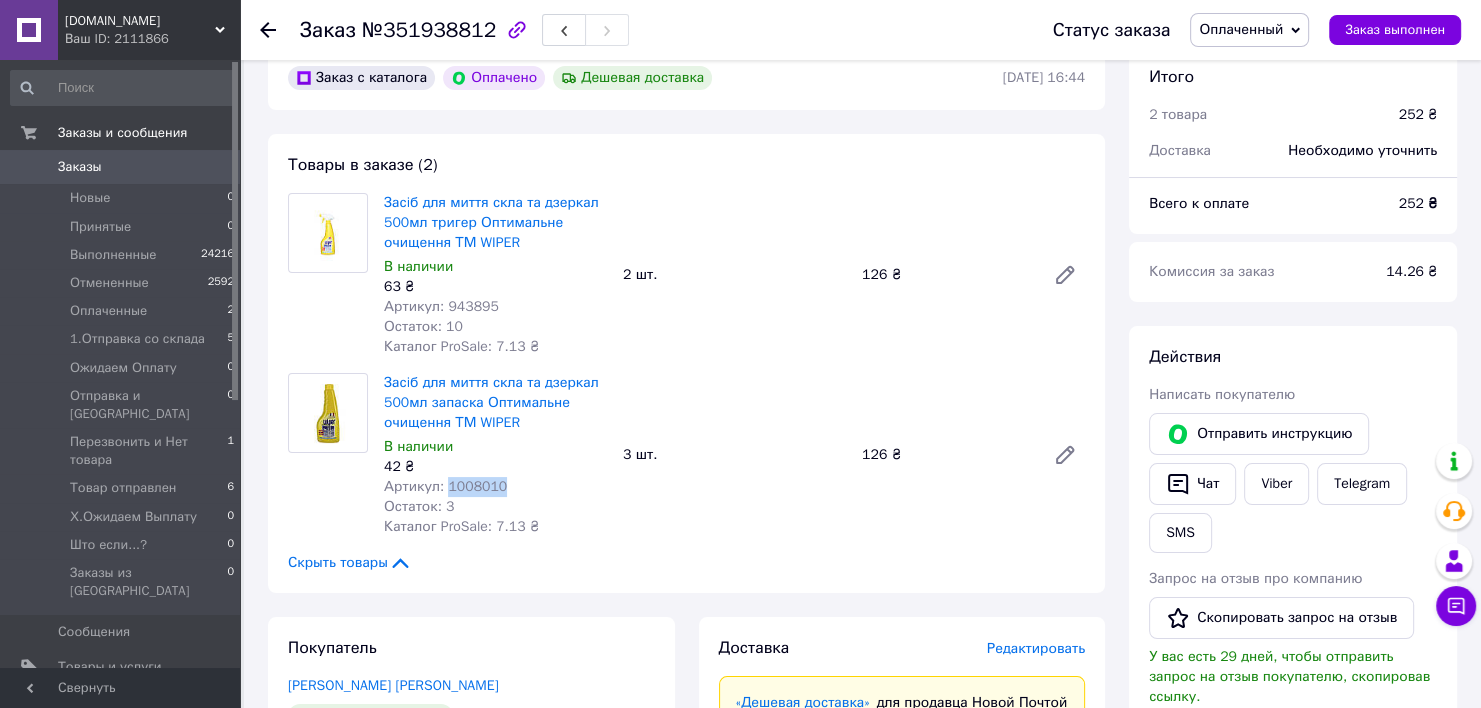 click on "Артикул: 1008010" at bounding box center [445, 486] 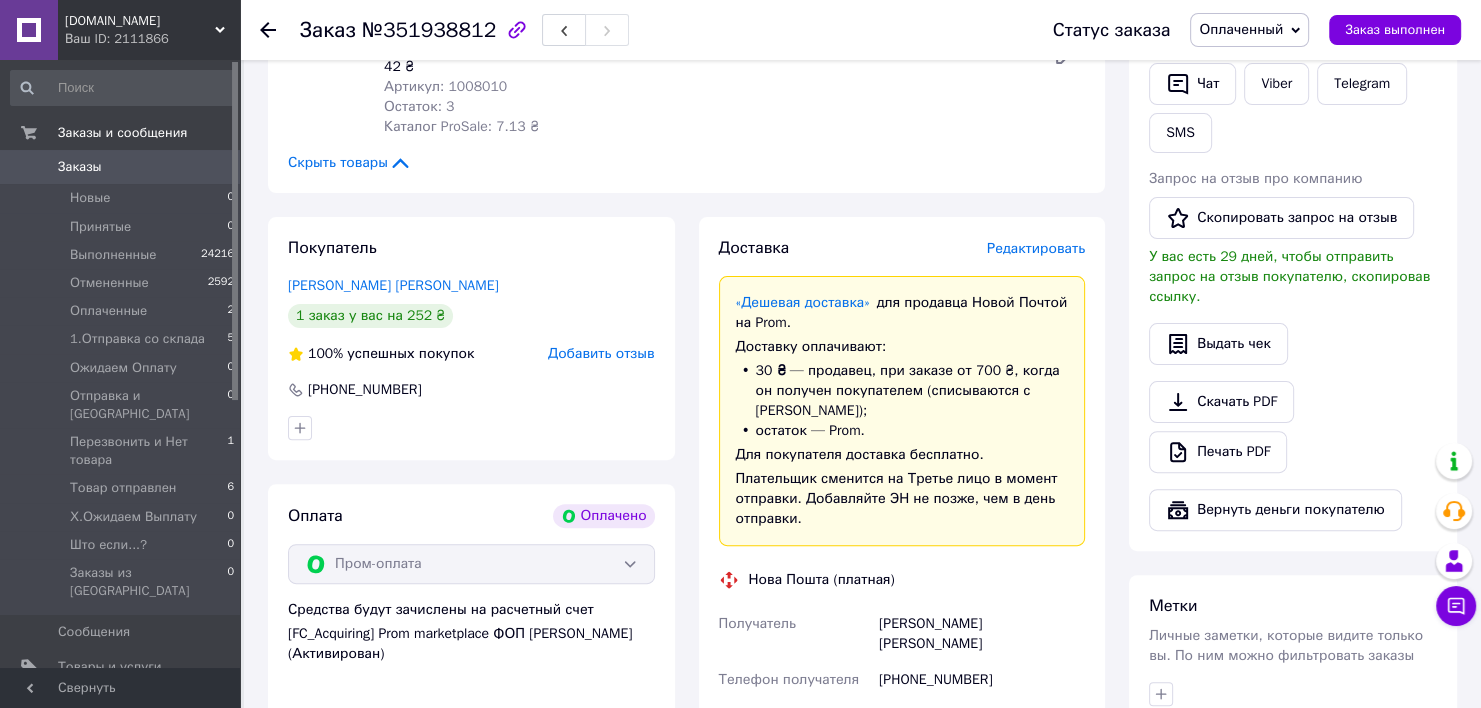 drag, startPoint x: 882, startPoint y: 606, endPoint x: 1077, endPoint y: 600, distance: 195.09229 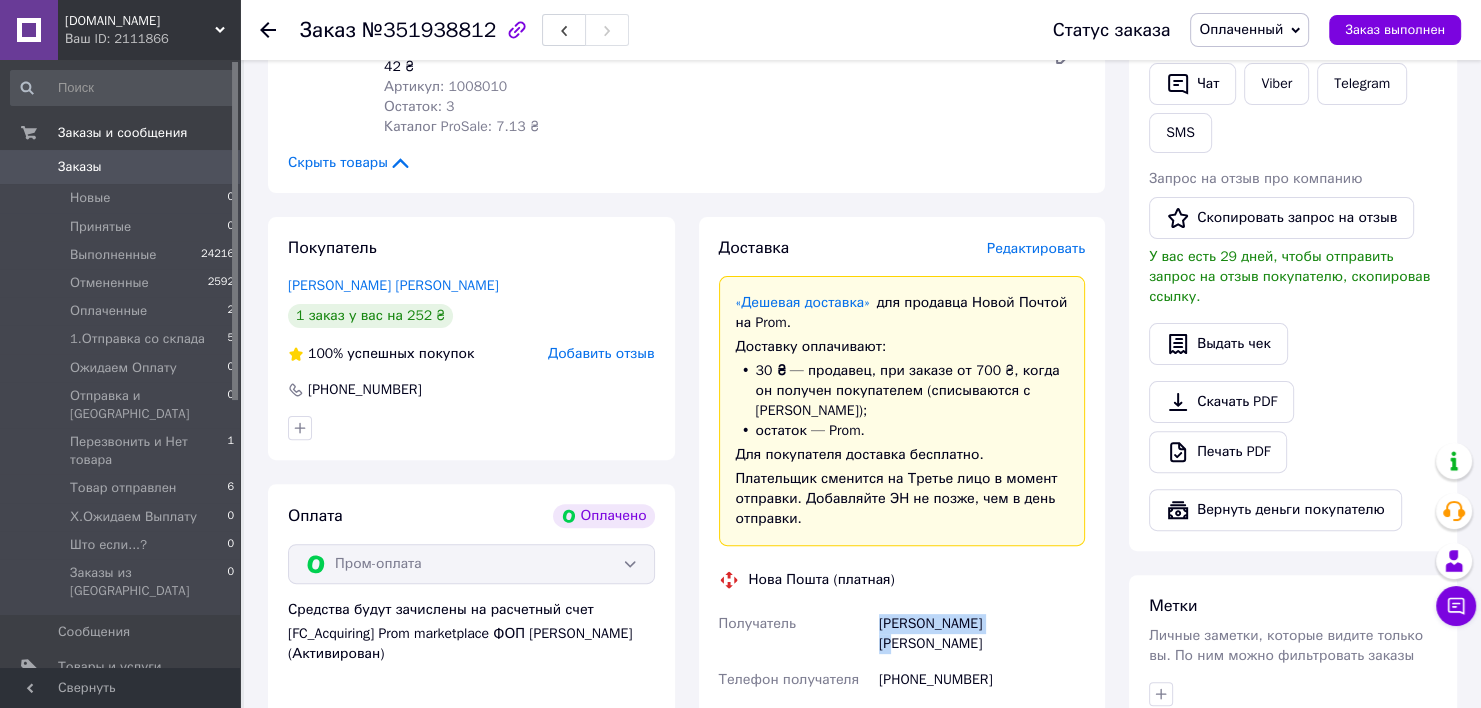 drag, startPoint x: 859, startPoint y: 606, endPoint x: 1043, endPoint y: 608, distance: 184.01086 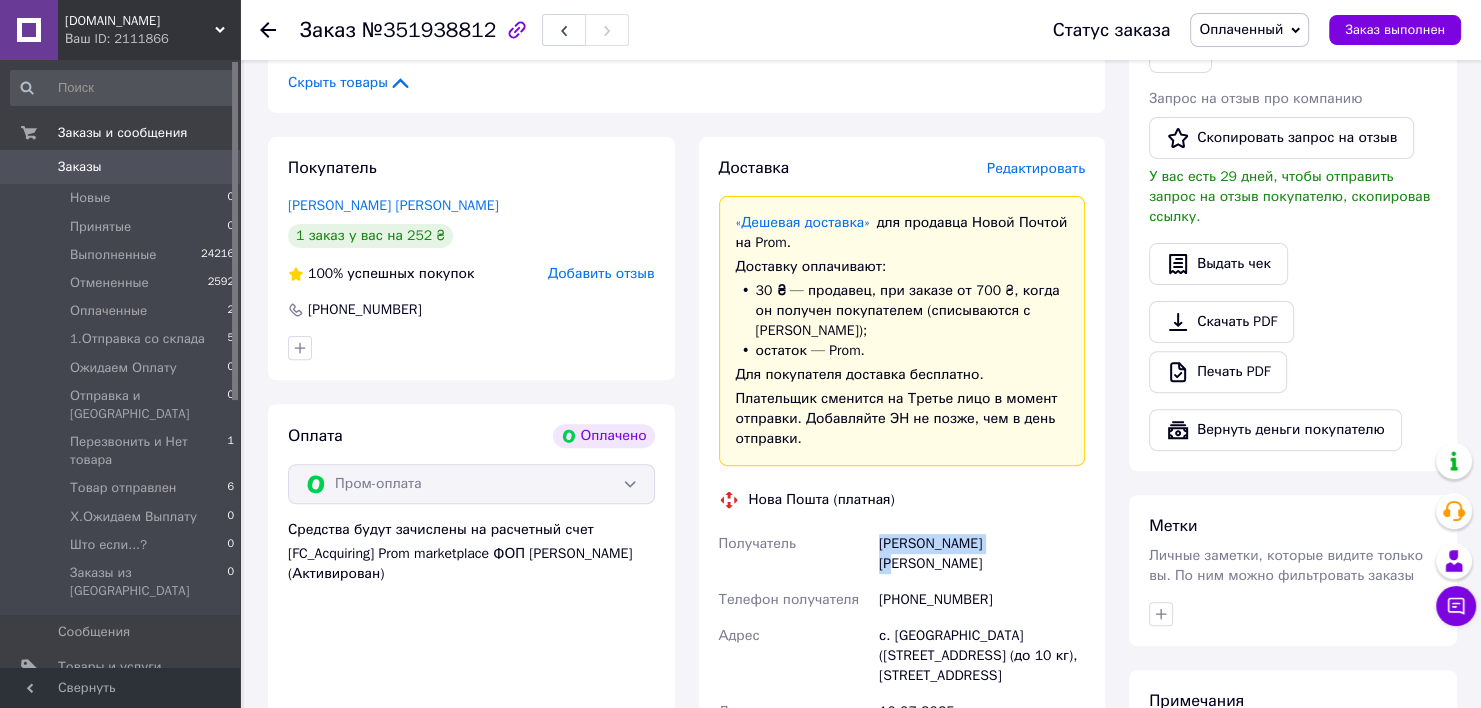 scroll, scrollTop: 700, scrollLeft: 0, axis: vertical 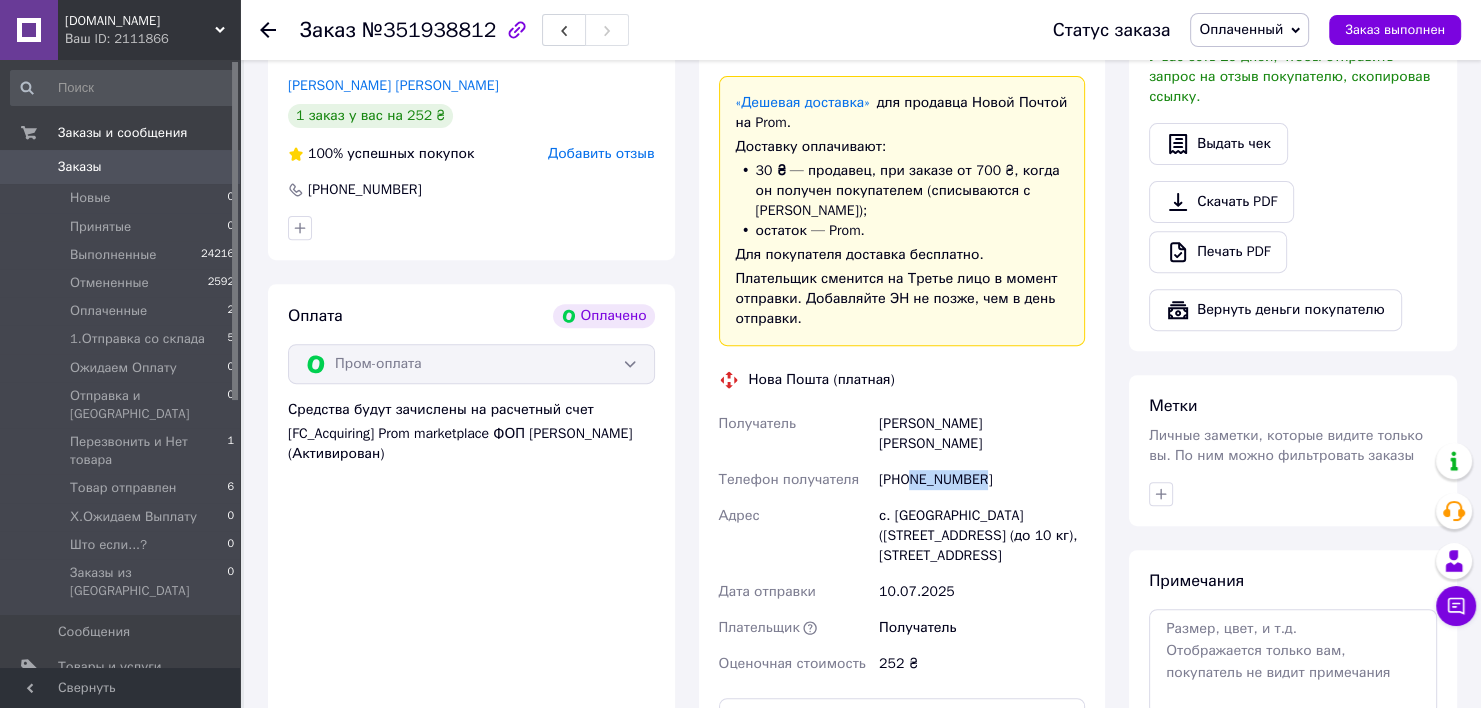 drag, startPoint x: 999, startPoint y: 441, endPoint x: 908, endPoint y: 446, distance: 91.13726 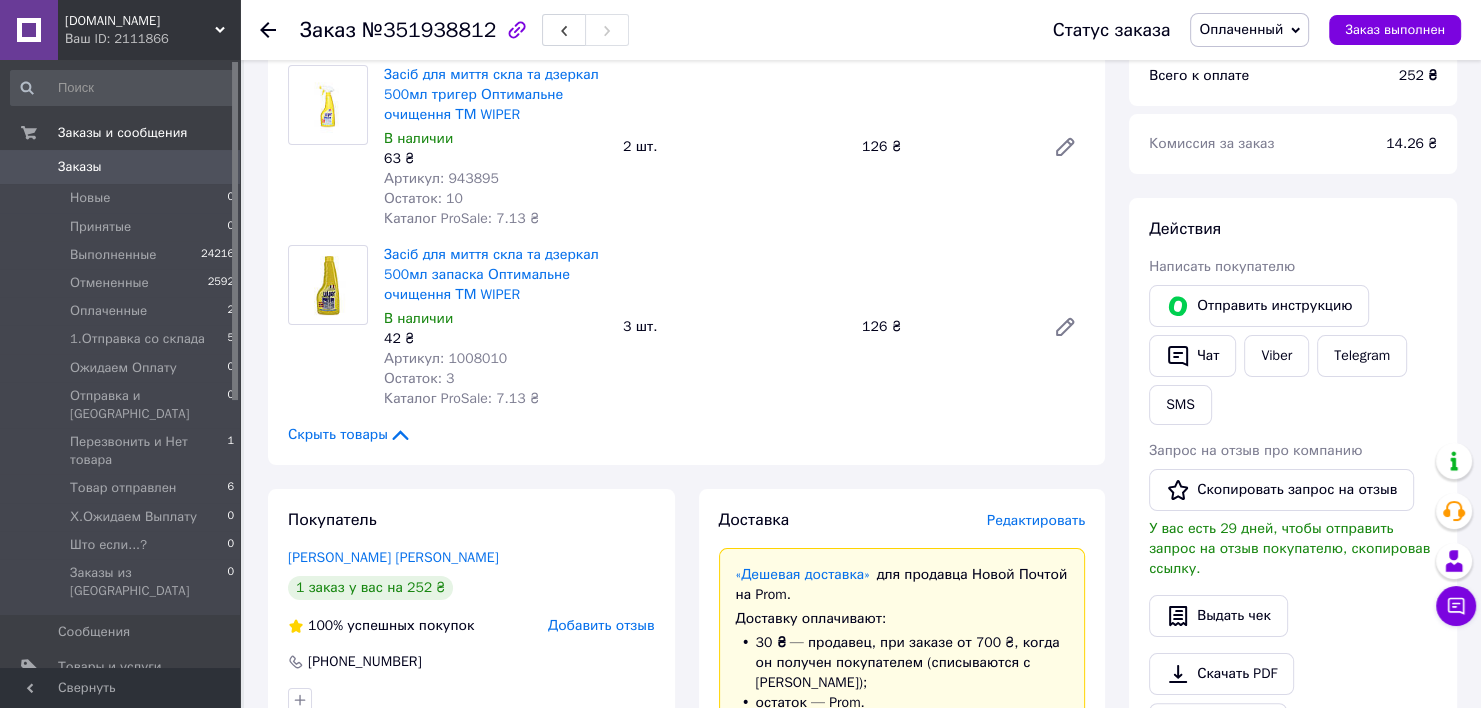 scroll, scrollTop: 100, scrollLeft: 0, axis: vertical 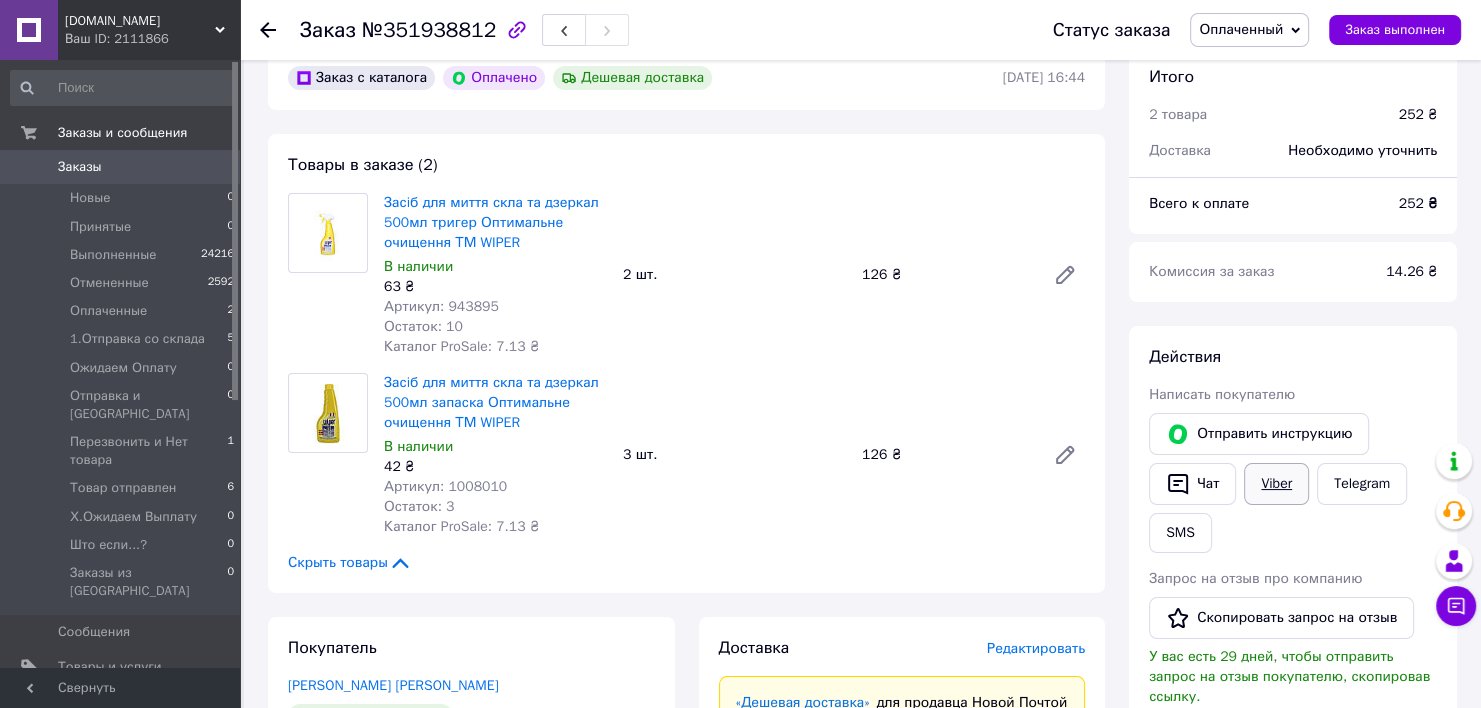 click on "Viber" at bounding box center [1276, 484] 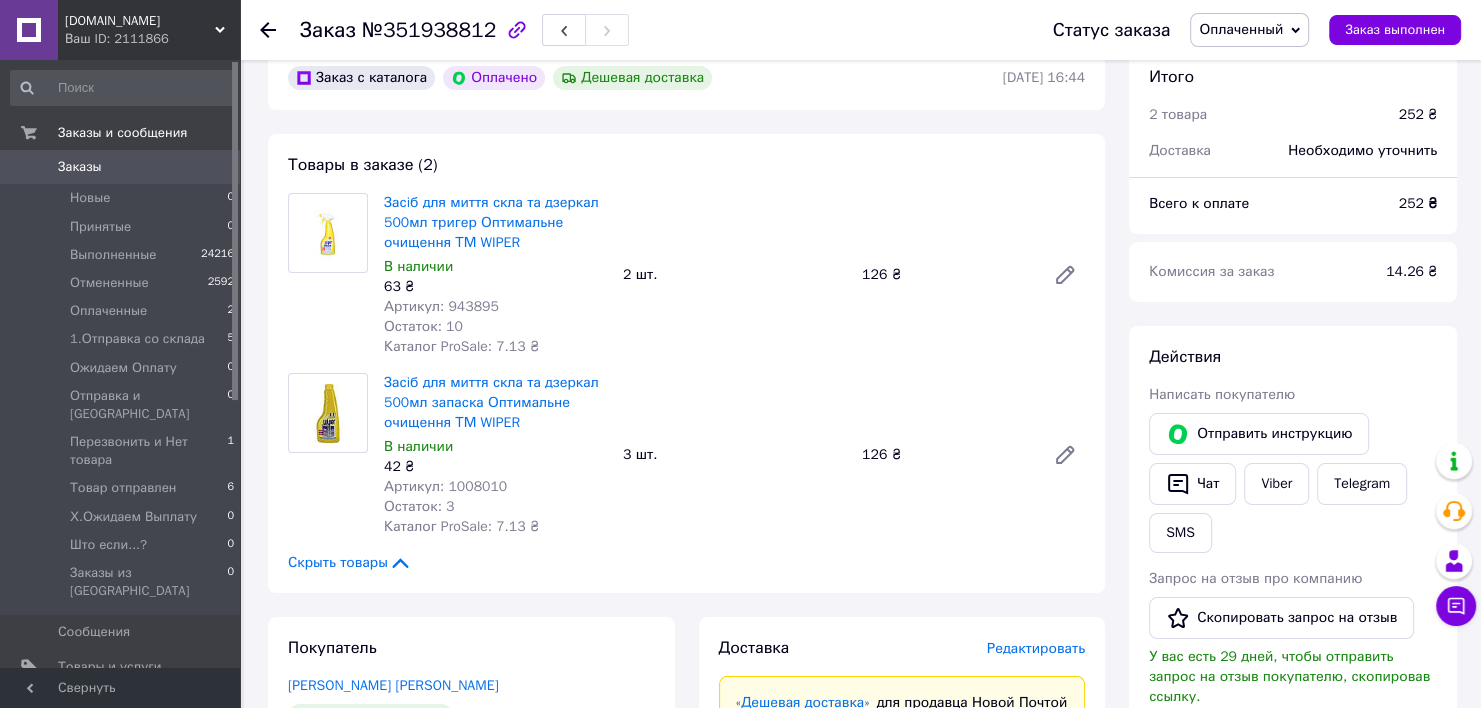 click on "Действия Написать покупателю   Отправить инструкцию   Чат Viber Telegram SMS Запрос на отзыв про компанию   Скопировать запрос на отзыв У вас есть 29 дней, чтобы отправить запрос на отзыв покупателю, скопировав ссылку.   Выдать чек   Скачать PDF   Печать PDF   Вернуть деньги покупателю" at bounding box center (1293, 638) 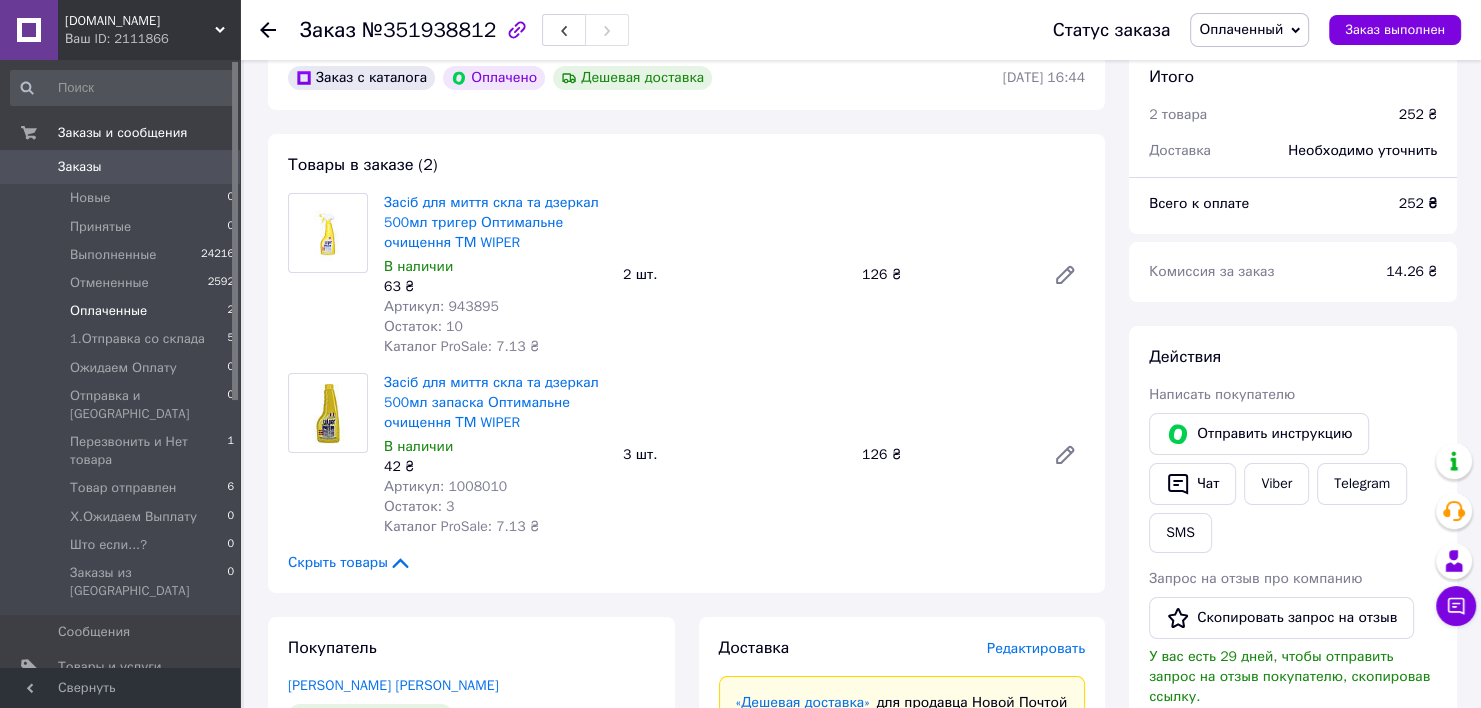 click on "Оплаченные" at bounding box center (108, 311) 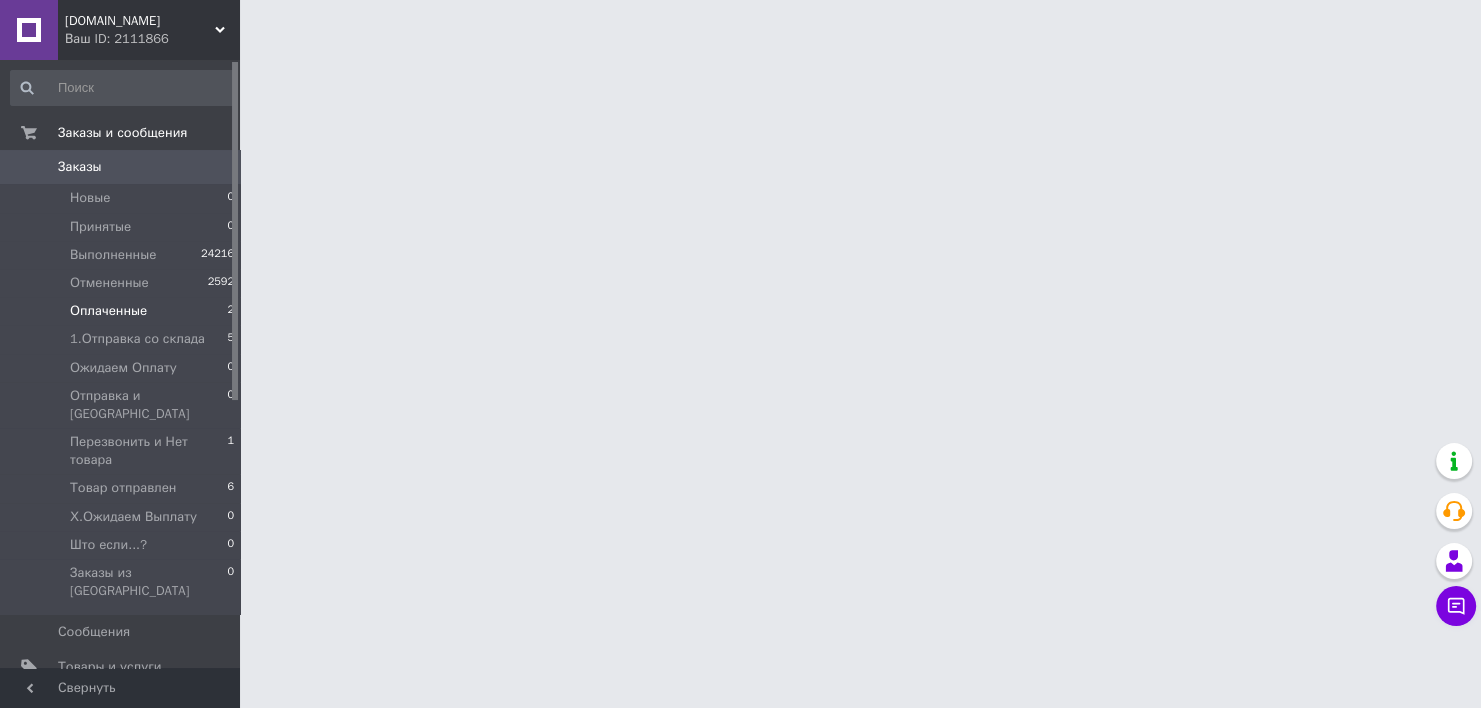 scroll, scrollTop: 0, scrollLeft: 0, axis: both 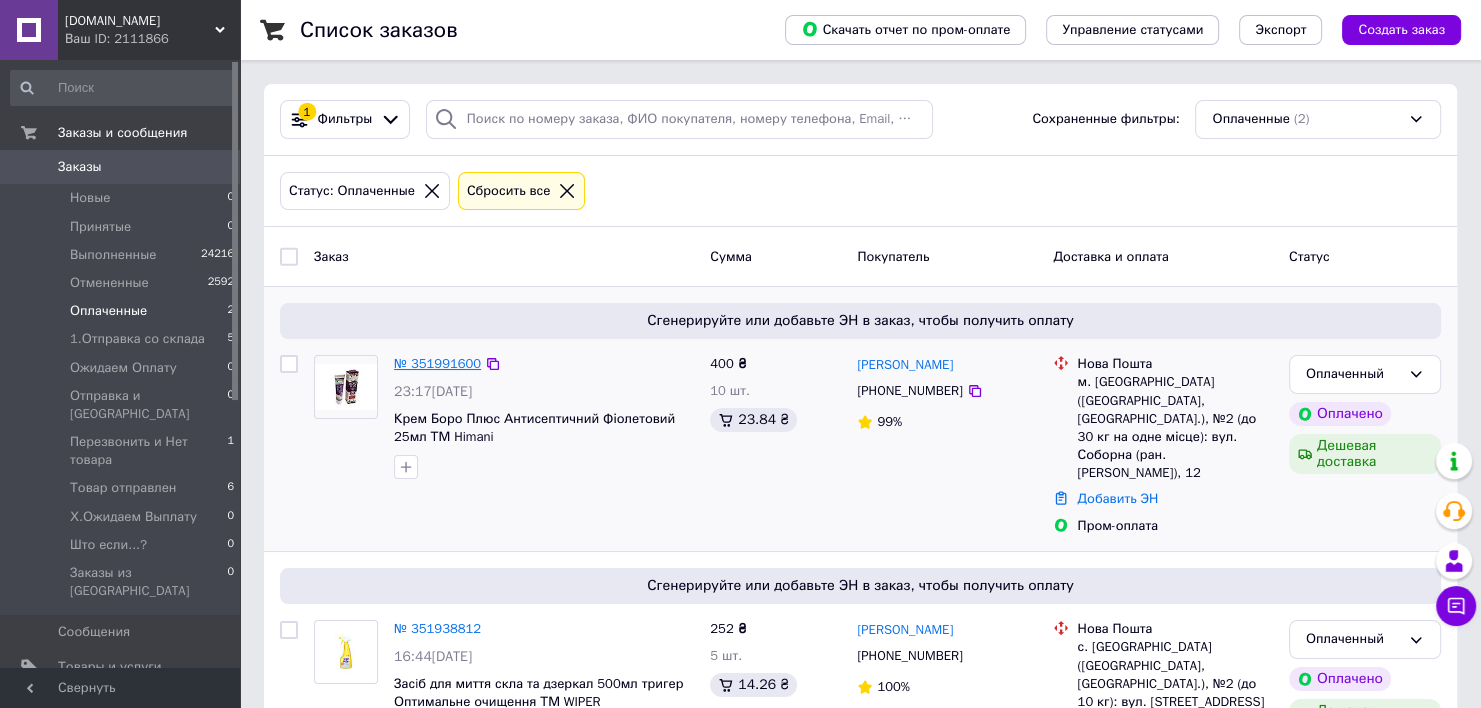 click on "№ 351991600" at bounding box center [437, 363] 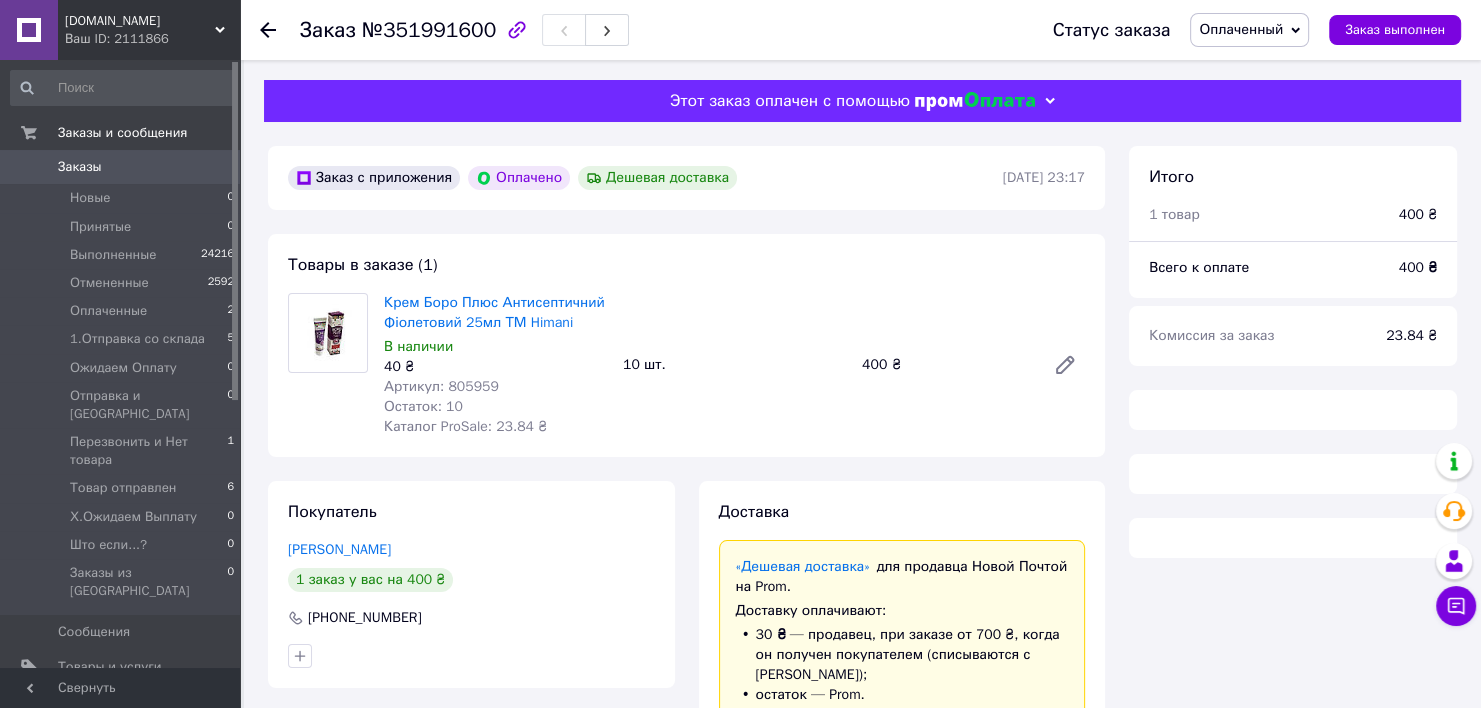 click on "Артикул: 805959" at bounding box center [441, 386] 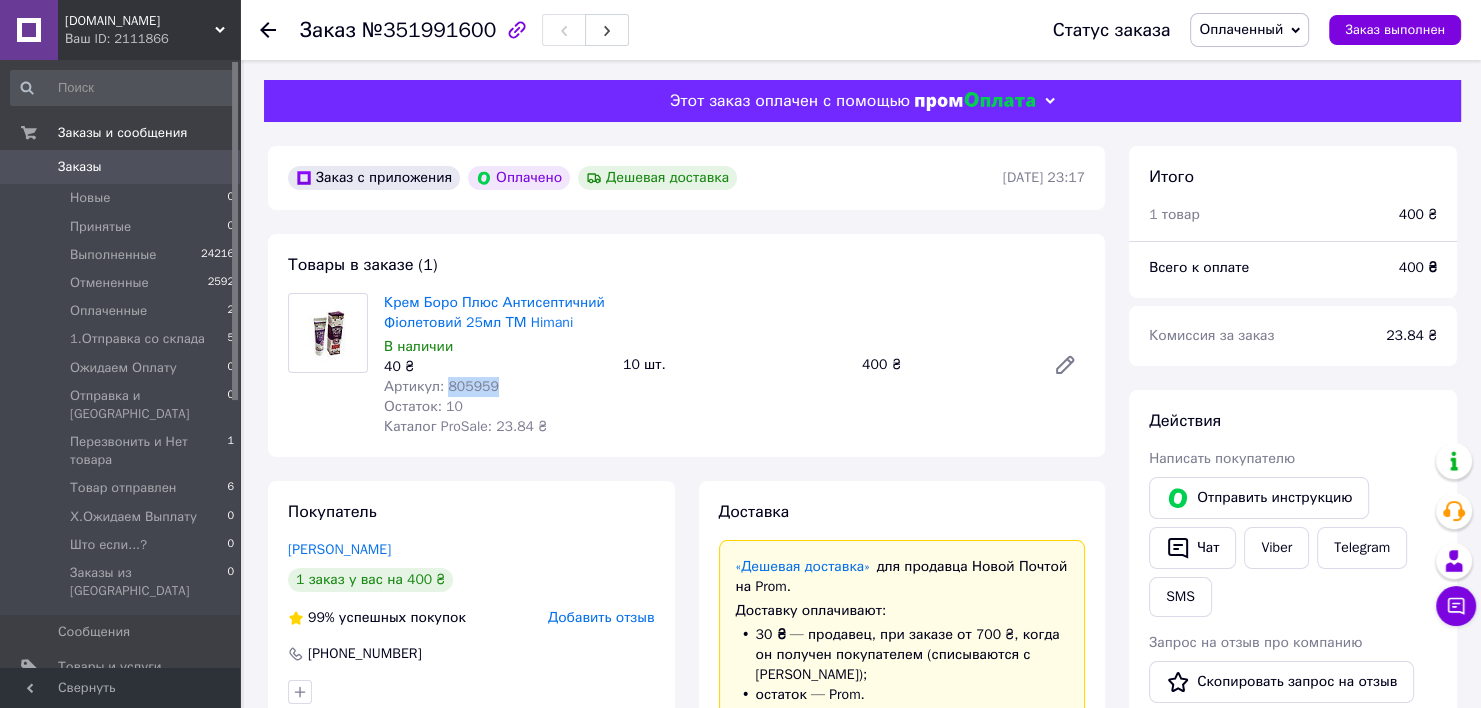 click on "Артикул: 805959" at bounding box center (441, 386) 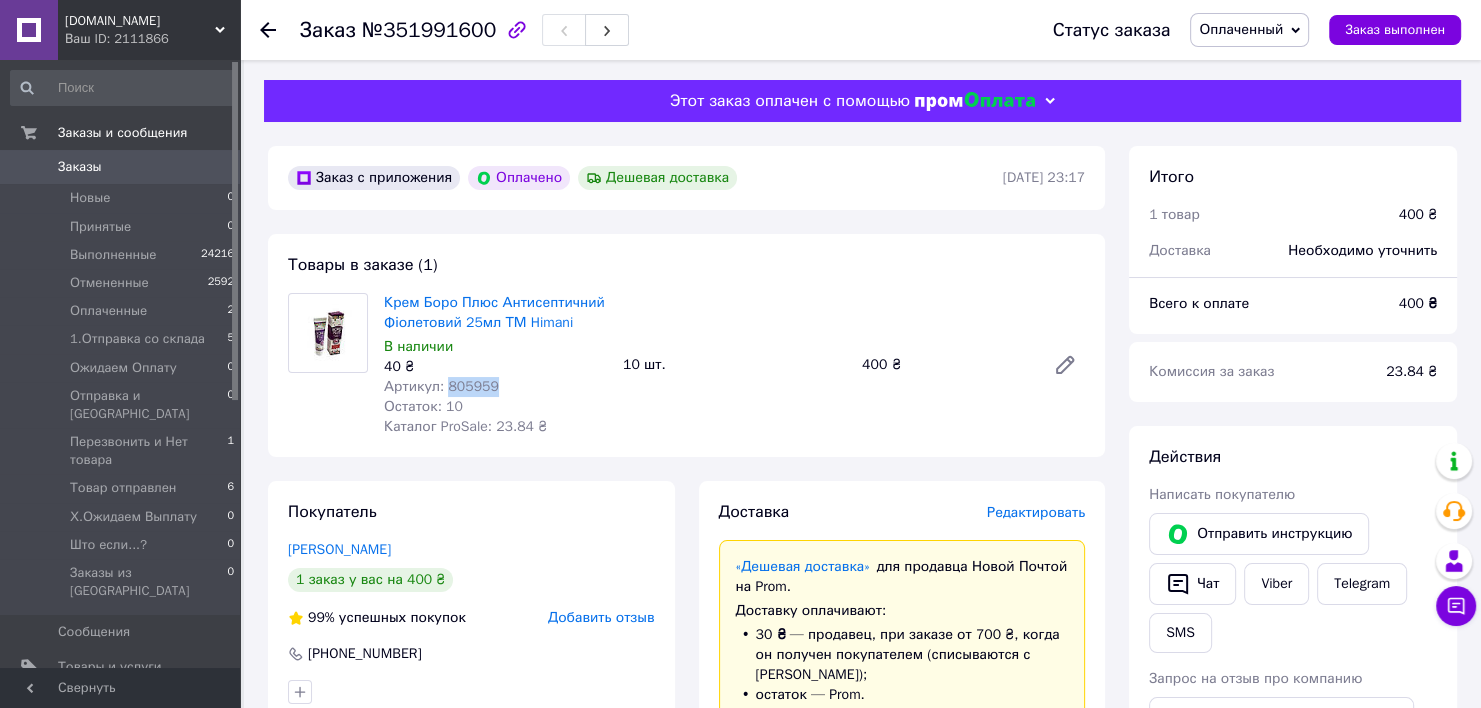 copy on "805959" 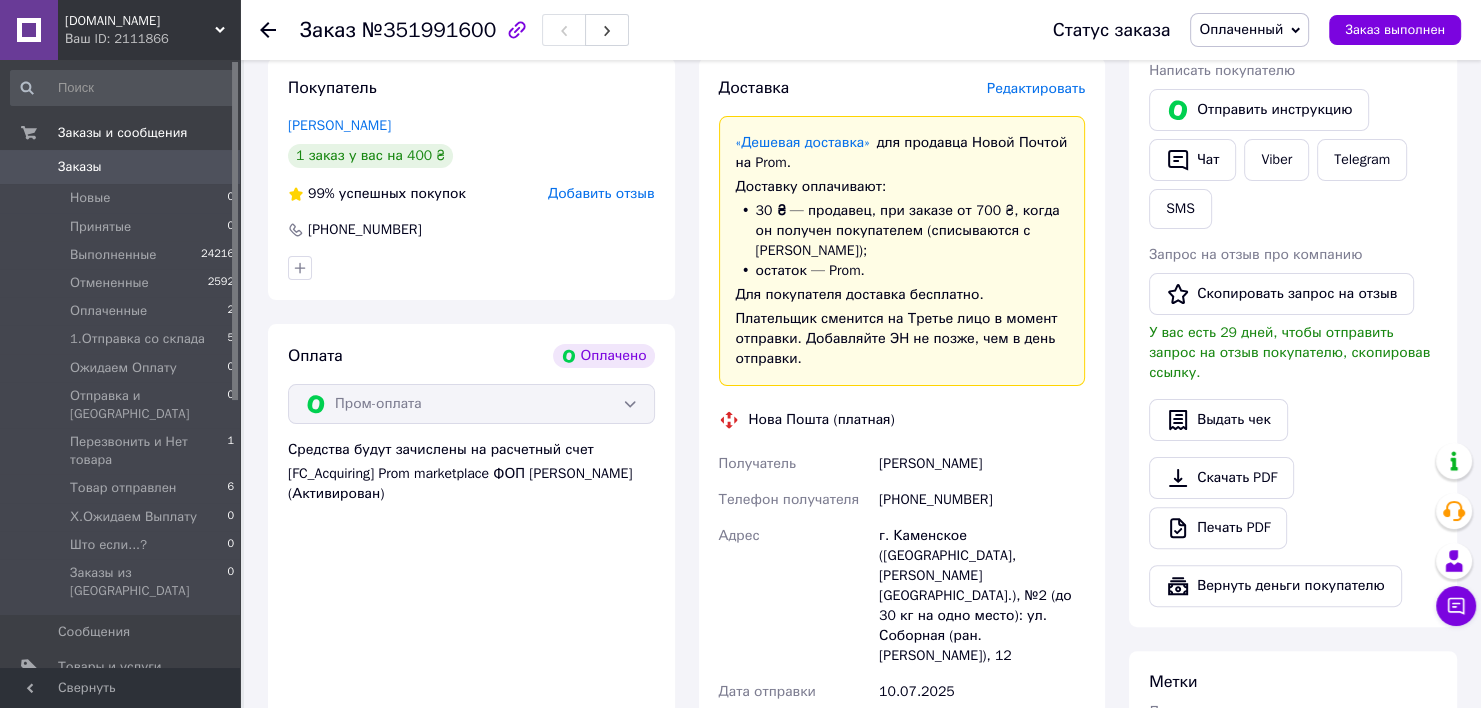 scroll, scrollTop: 600, scrollLeft: 0, axis: vertical 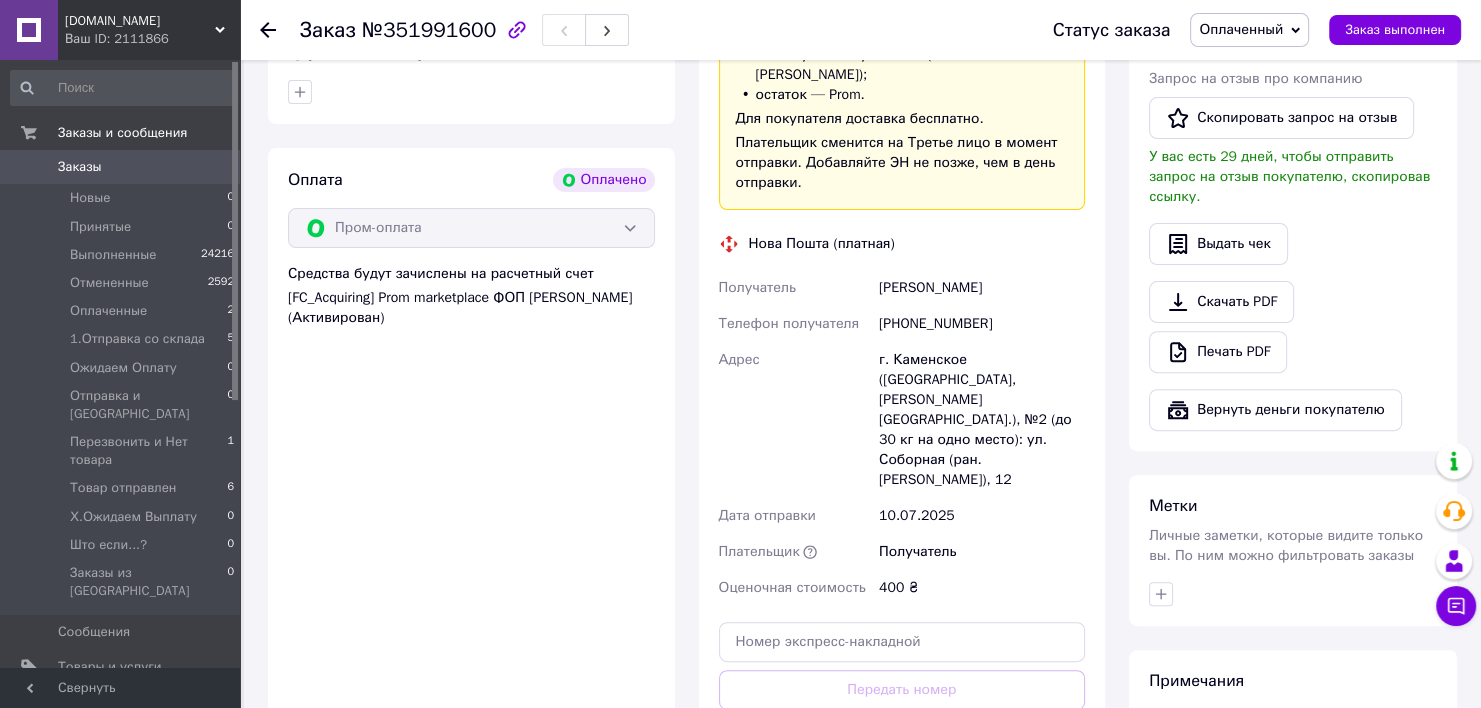 drag, startPoint x: 873, startPoint y: 272, endPoint x: 1059, endPoint y: 268, distance: 186.043 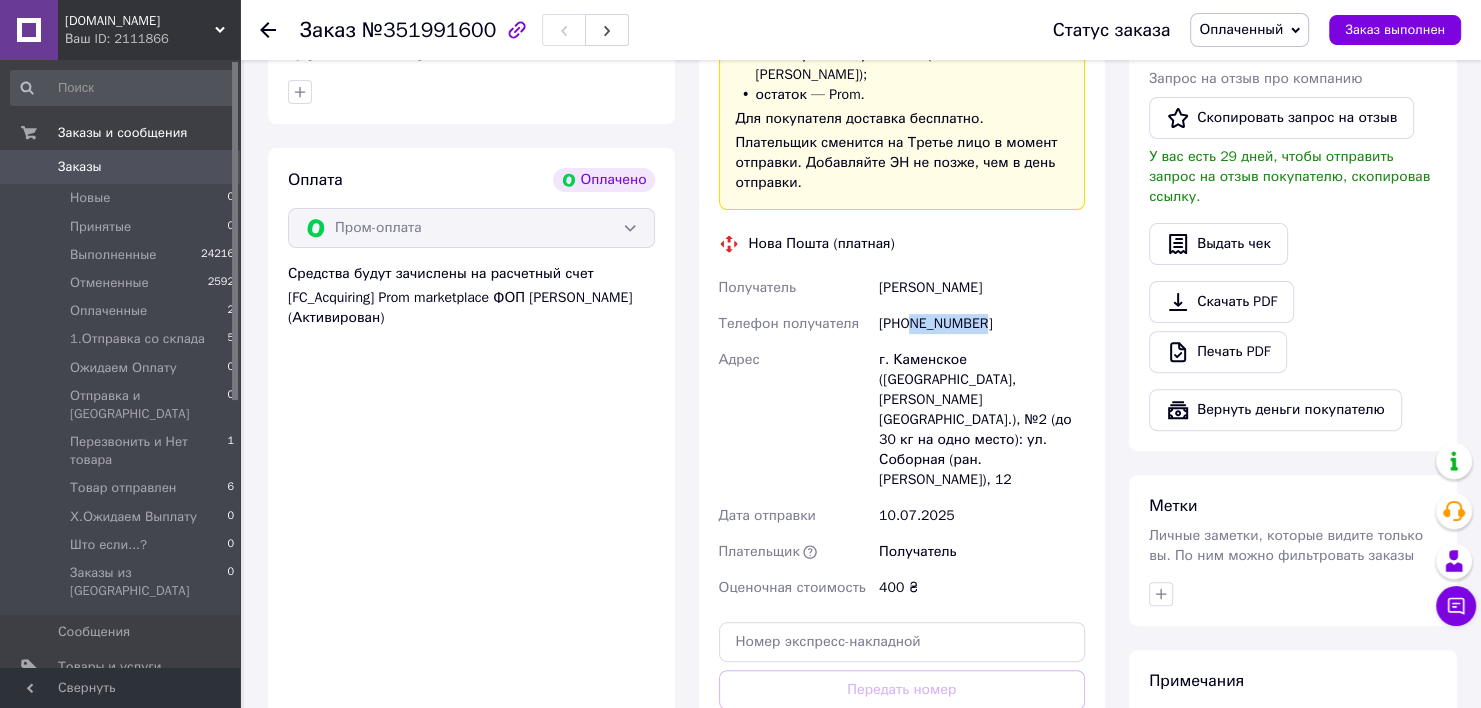 drag, startPoint x: 1008, startPoint y: 305, endPoint x: 911, endPoint y: 309, distance: 97.082436 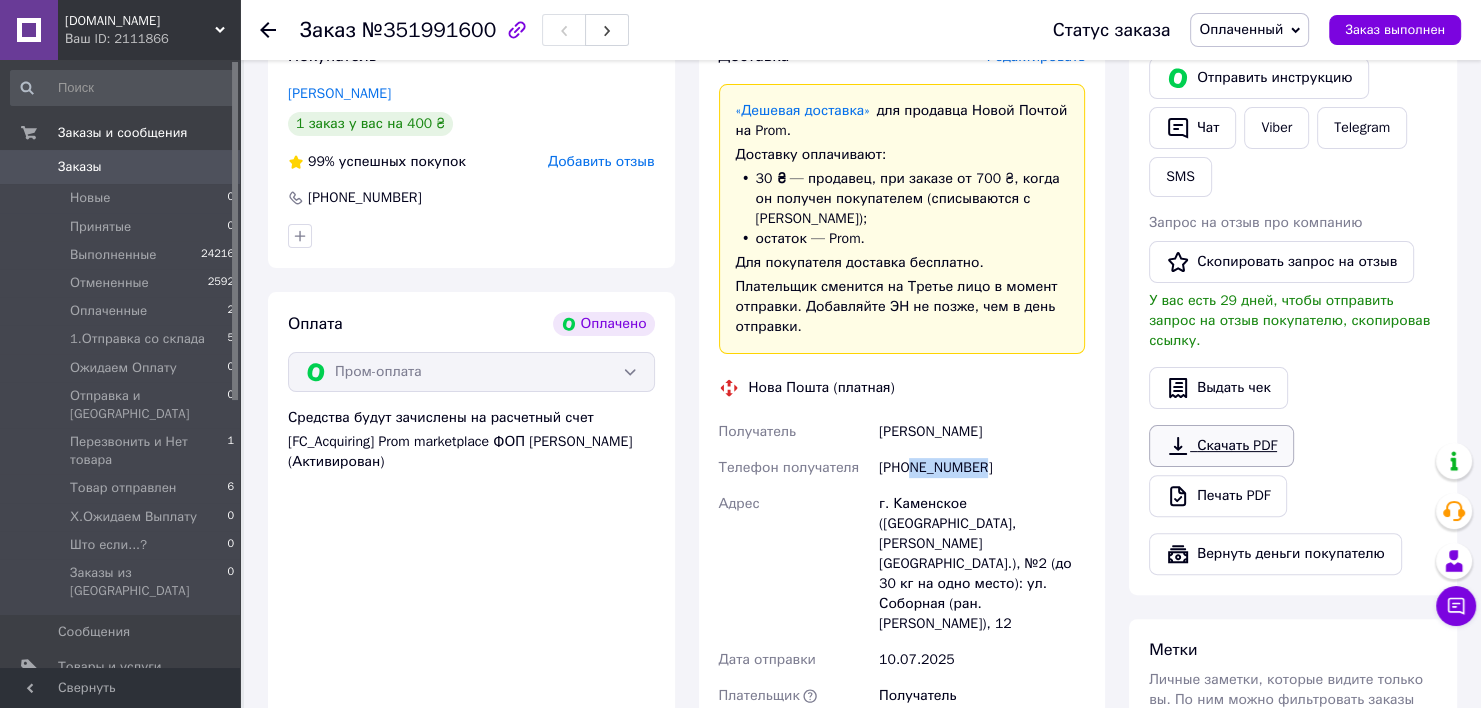 scroll, scrollTop: 300, scrollLeft: 0, axis: vertical 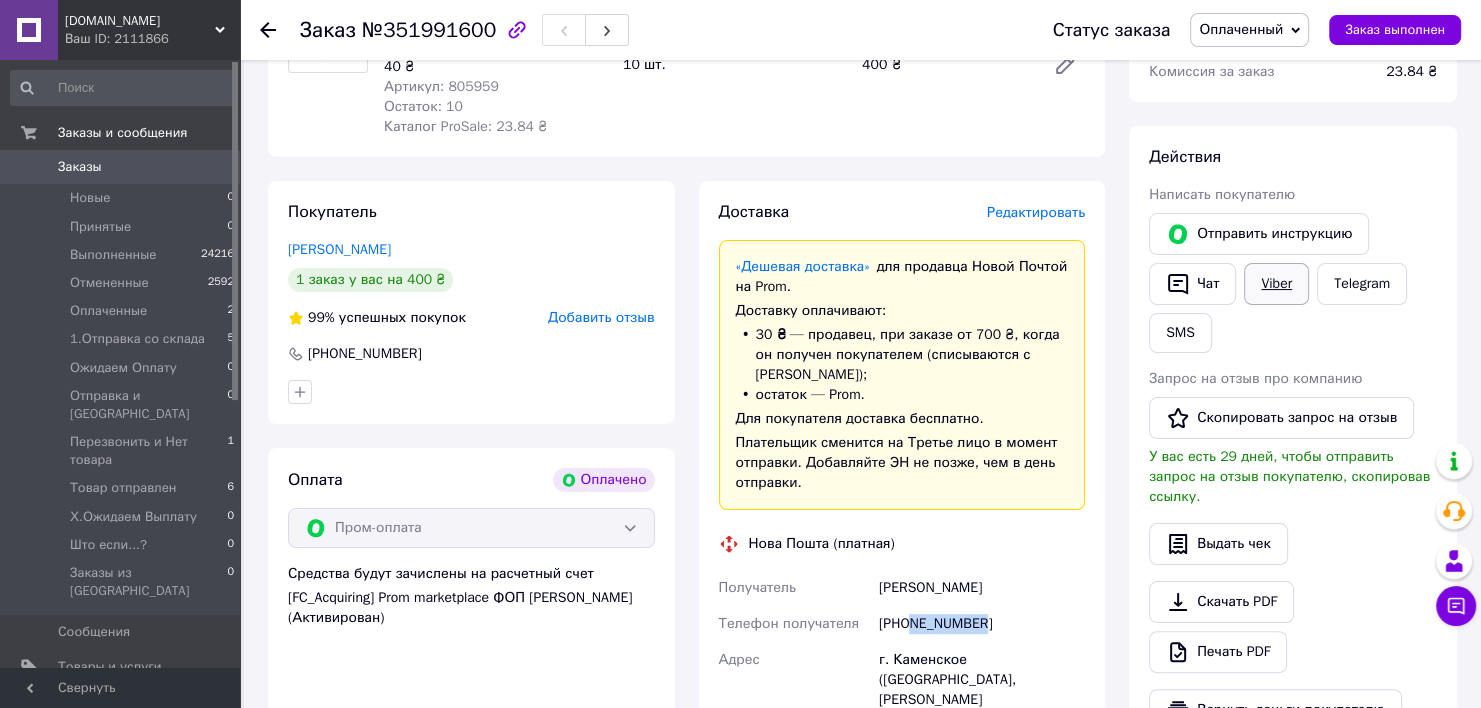 click on "Viber" at bounding box center [1276, 284] 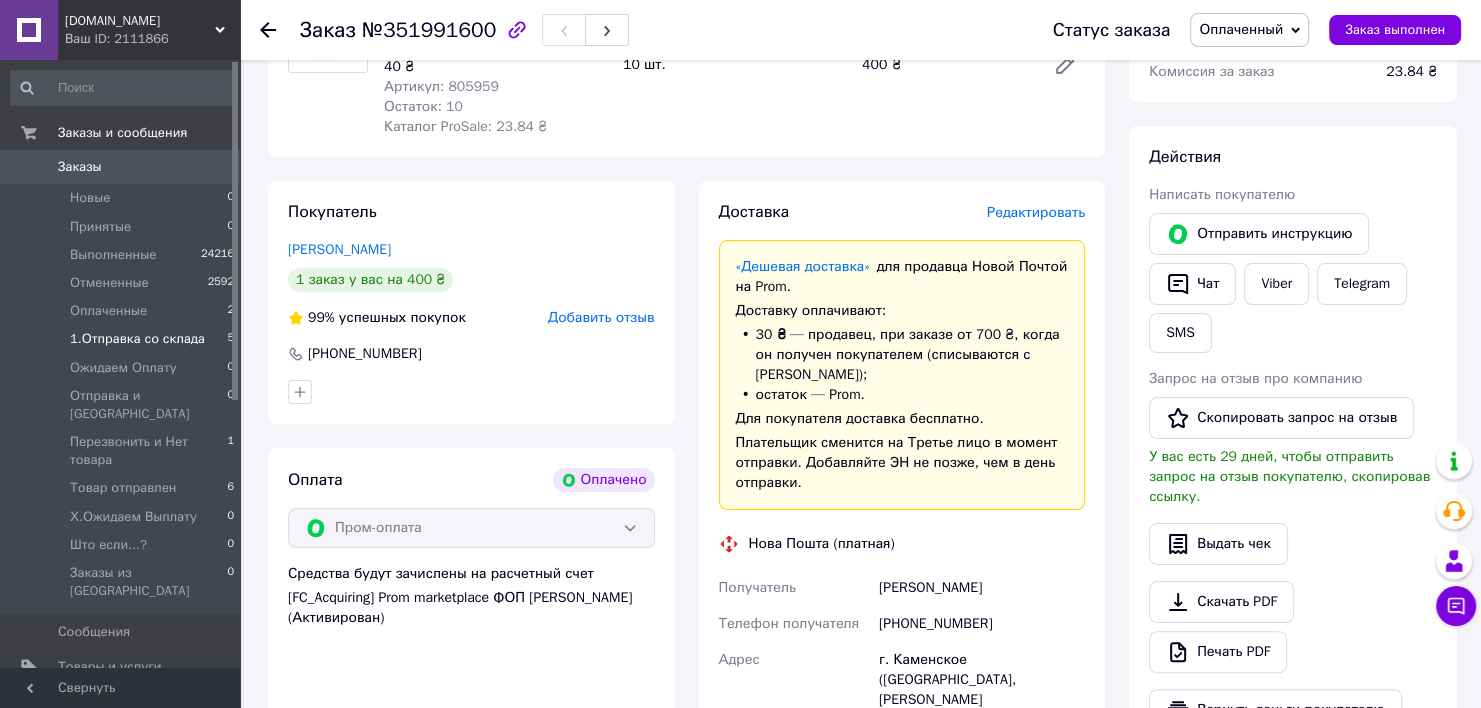 click on "1.Отправка со склада" at bounding box center (137, 339) 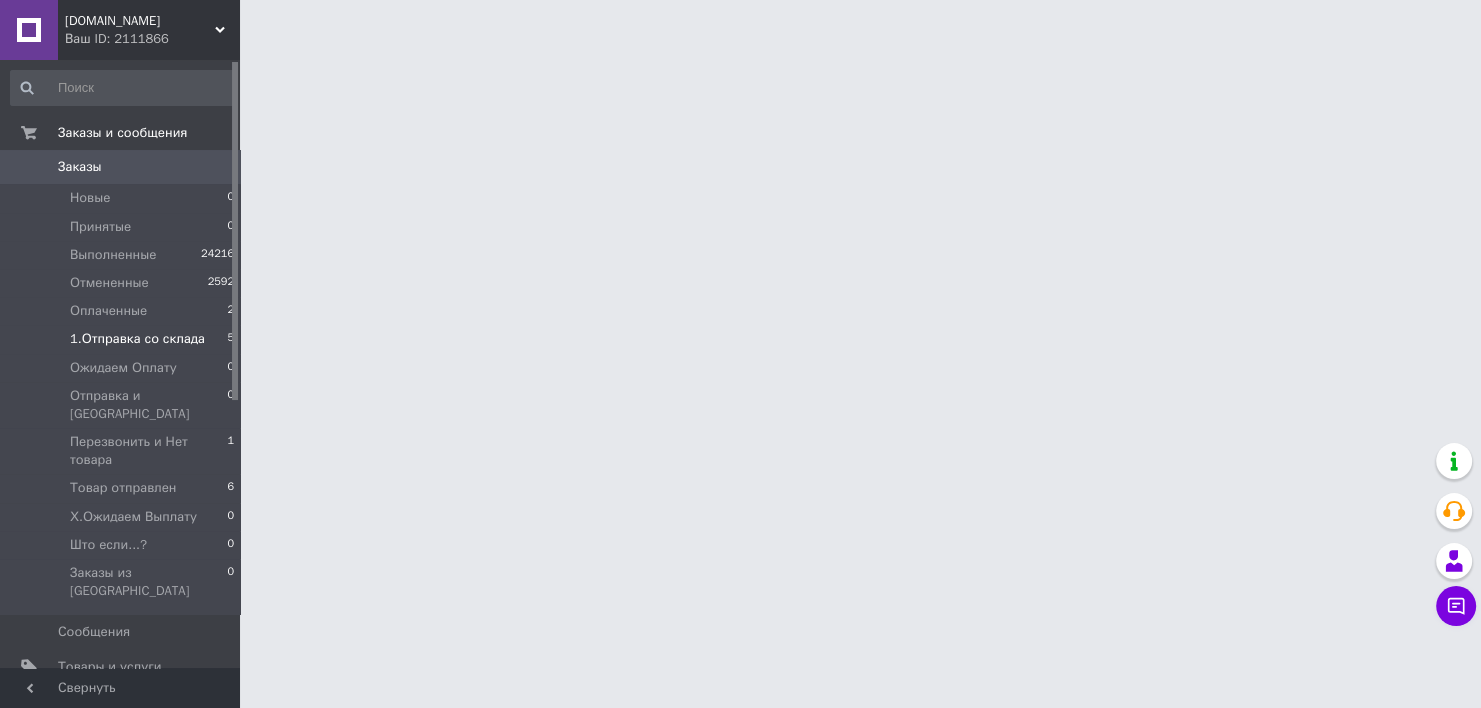 scroll, scrollTop: 0, scrollLeft: 0, axis: both 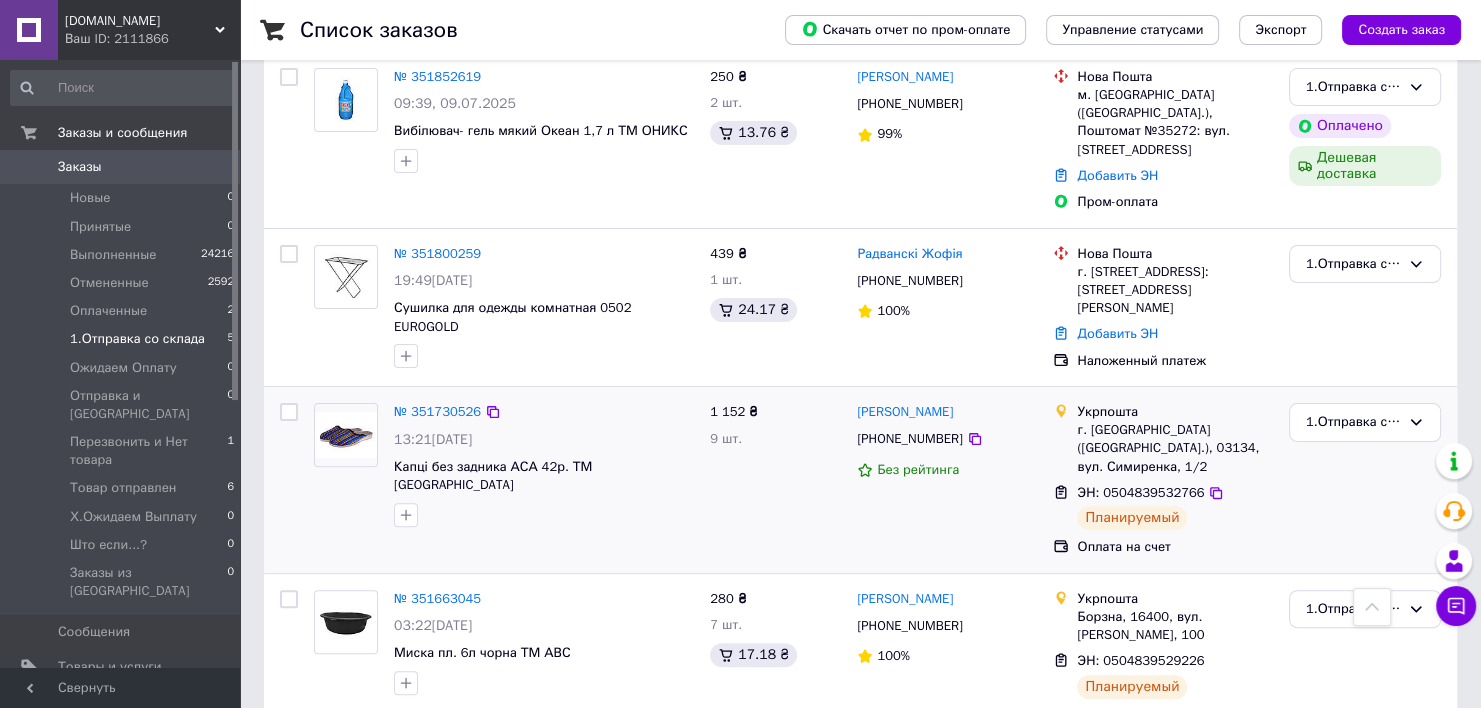 click at bounding box center (289, 412) 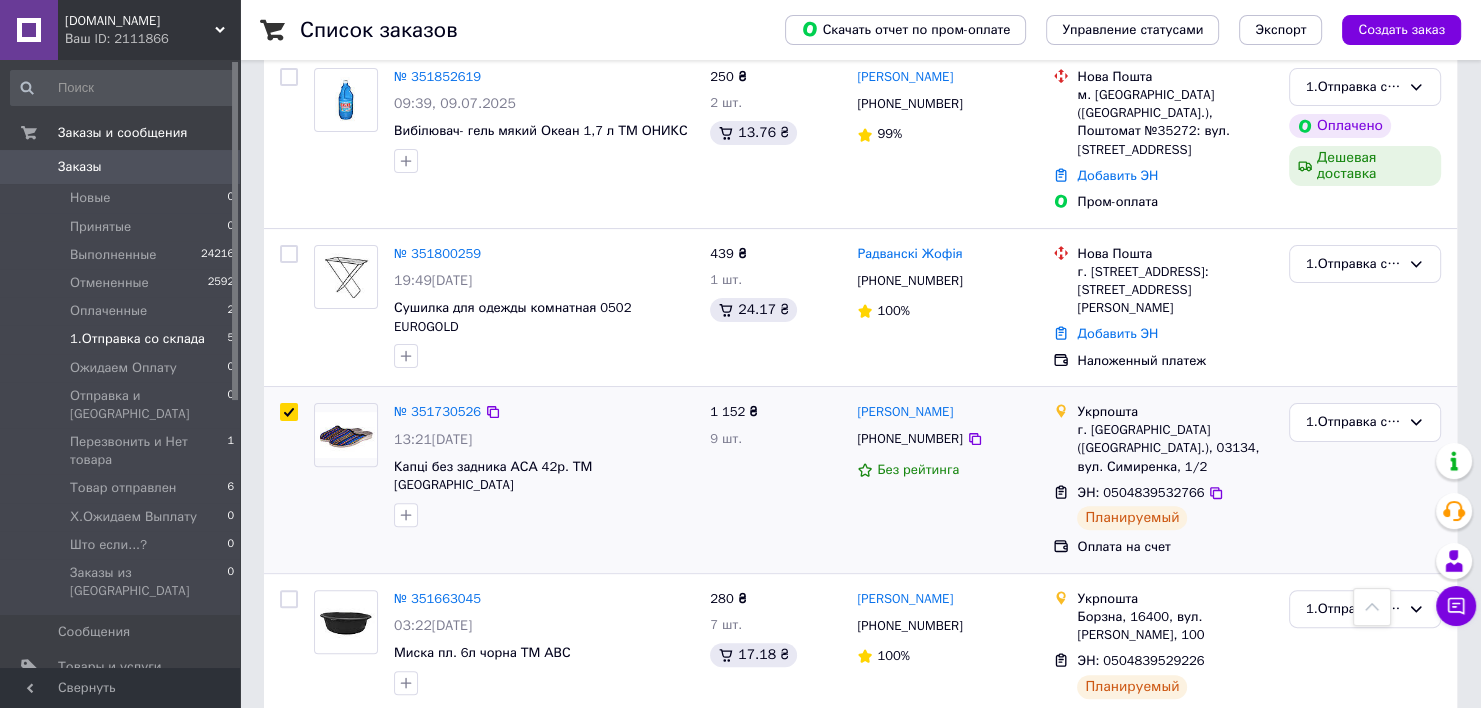 checkbox on "true" 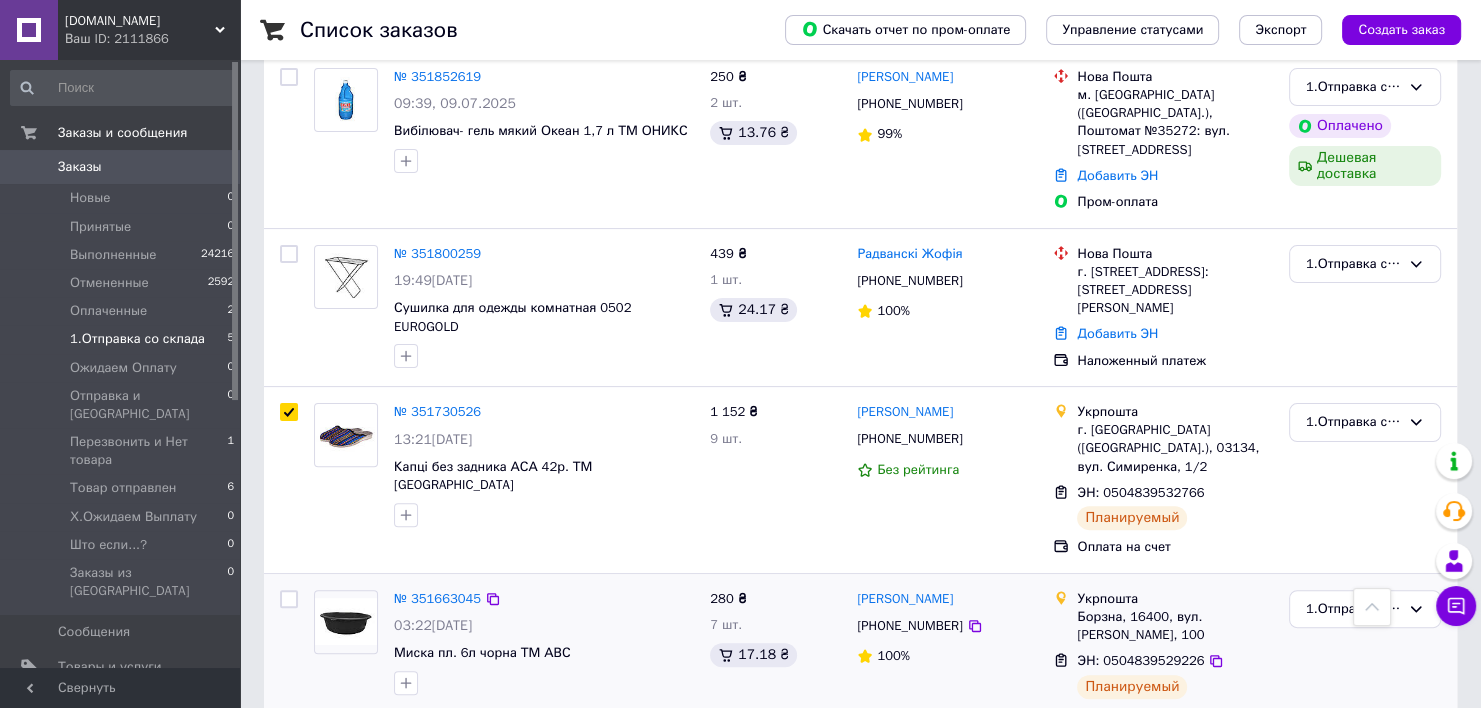 click at bounding box center [289, 599] 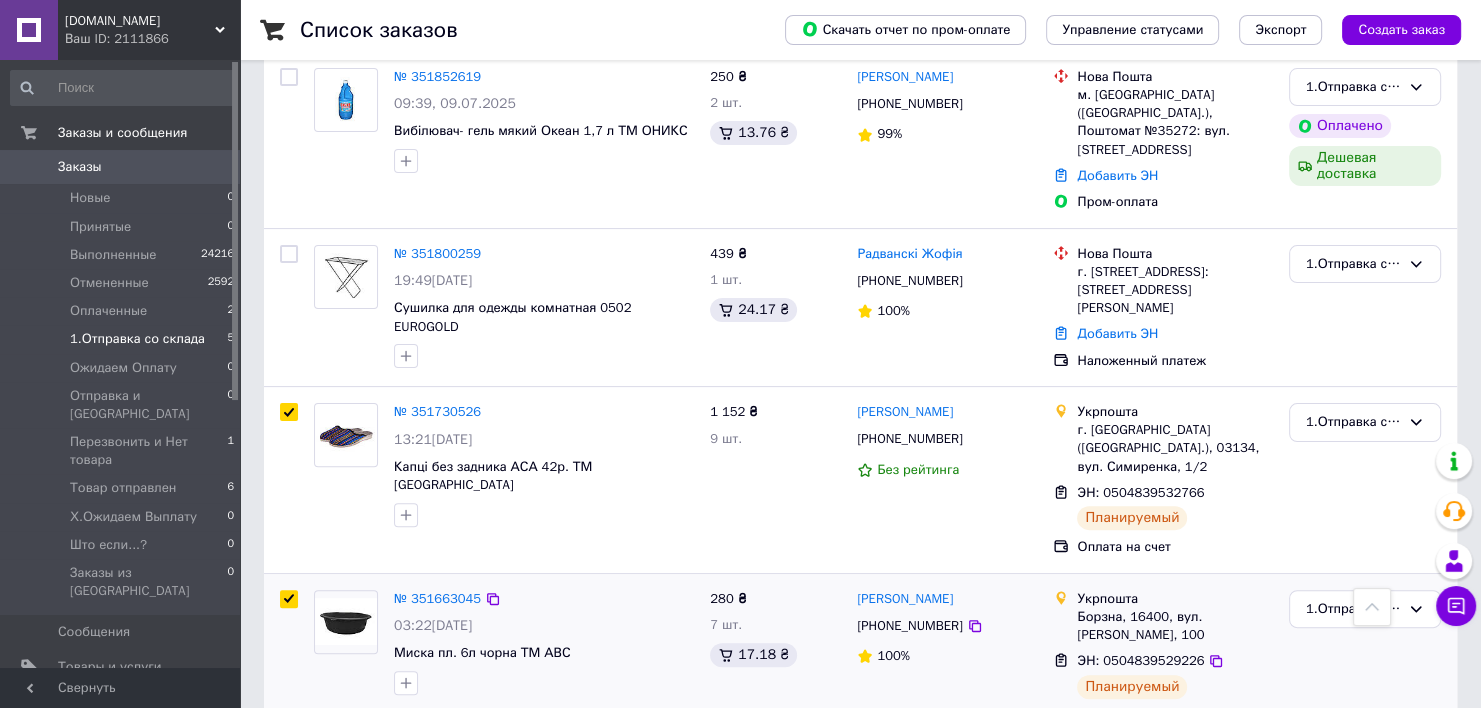 checkbox on "true" 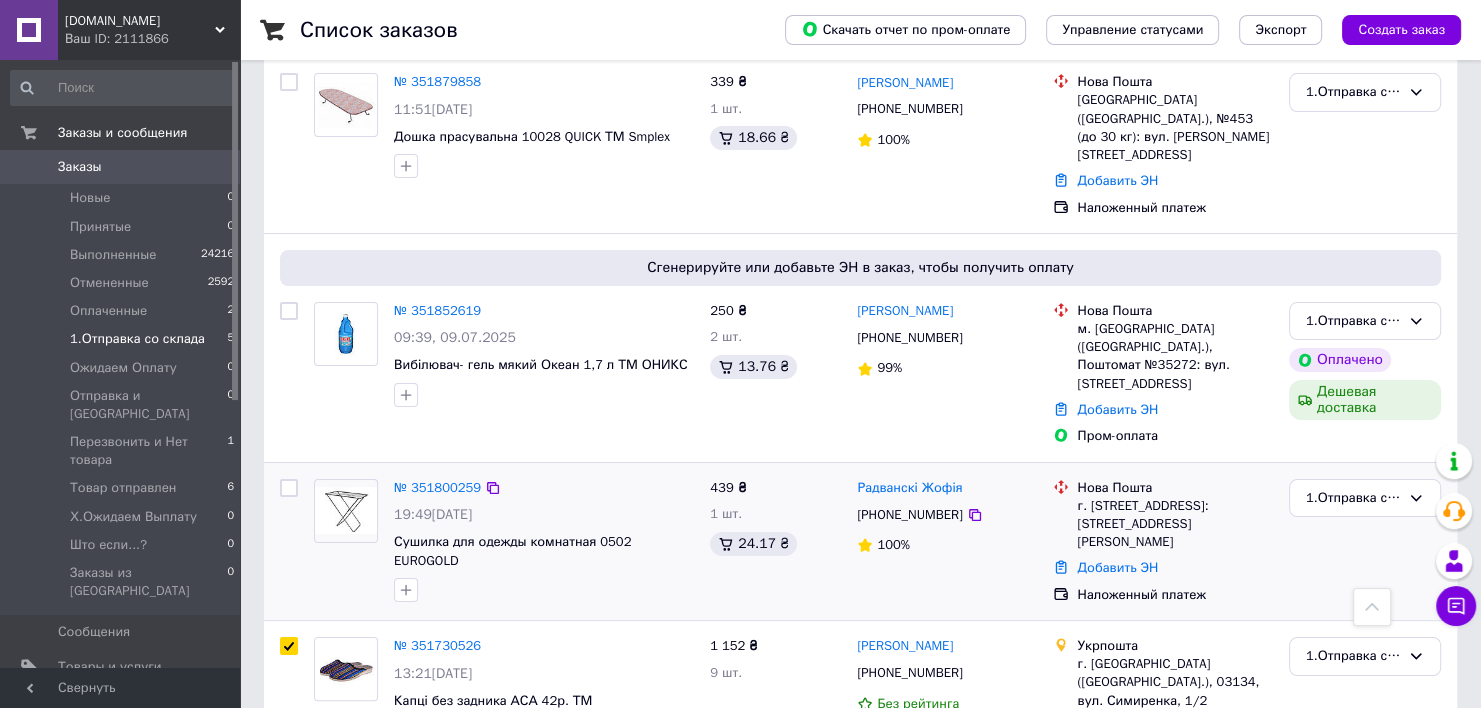 scroll, scrollTop: 64, scrollLeft: 0, axis: vertical 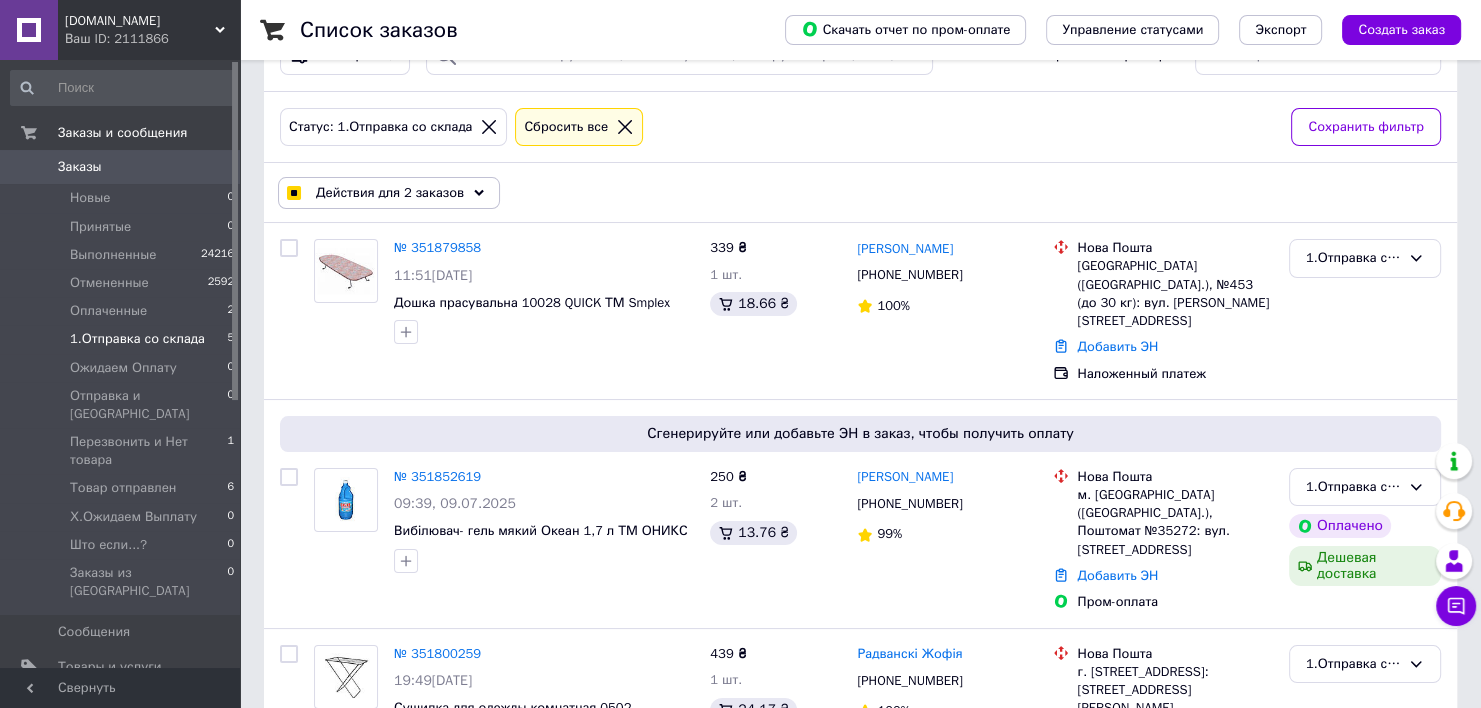 click on "Действия для 2 заказов" at bounding box center (389, 193) 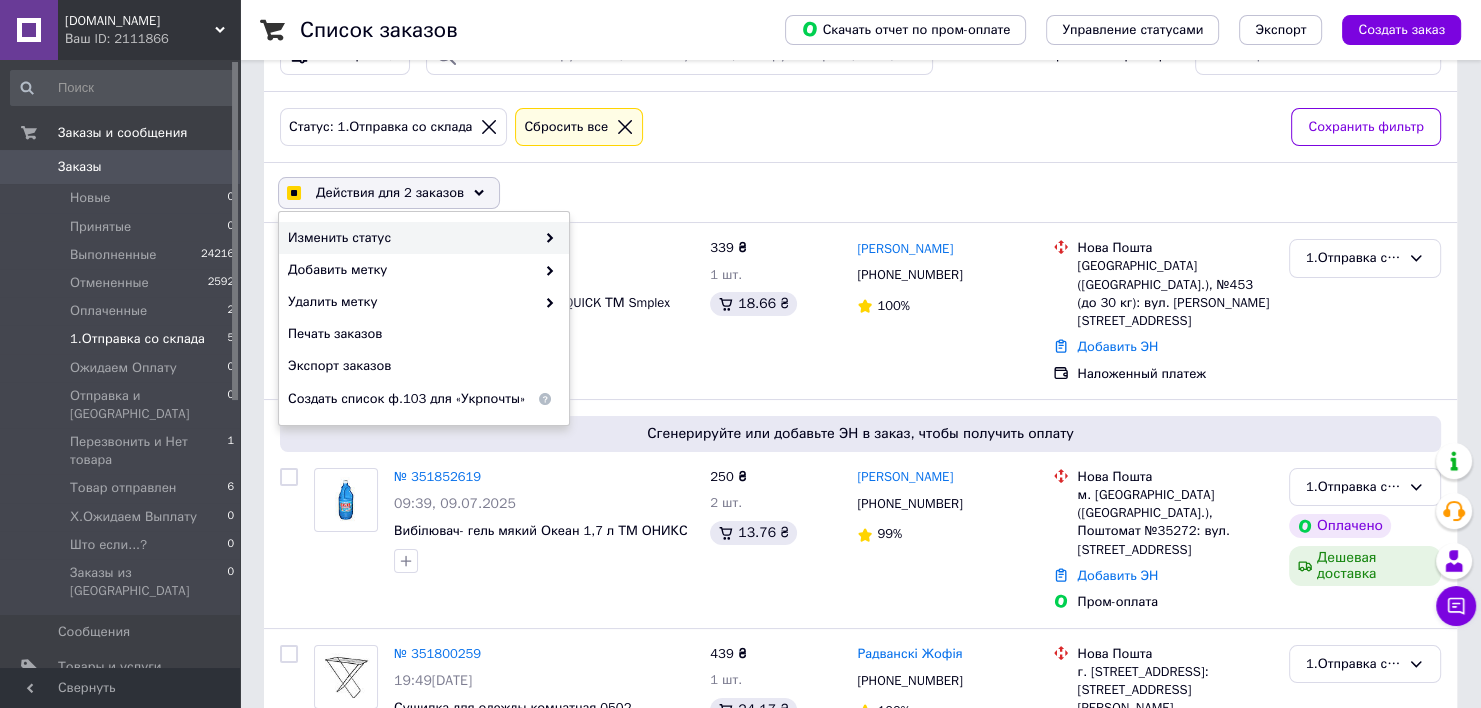checkbox on "true" 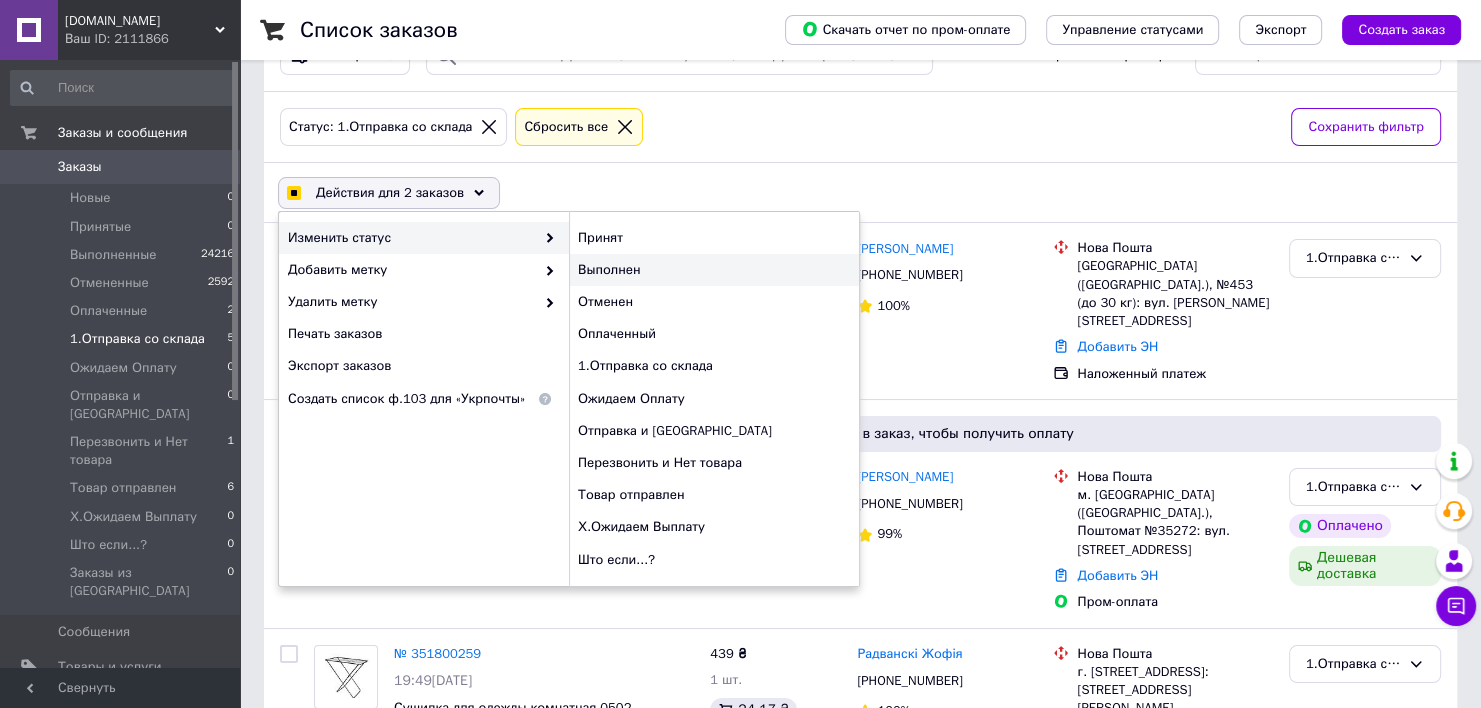 click on "Выполнен" at bounding box center (714, 270) 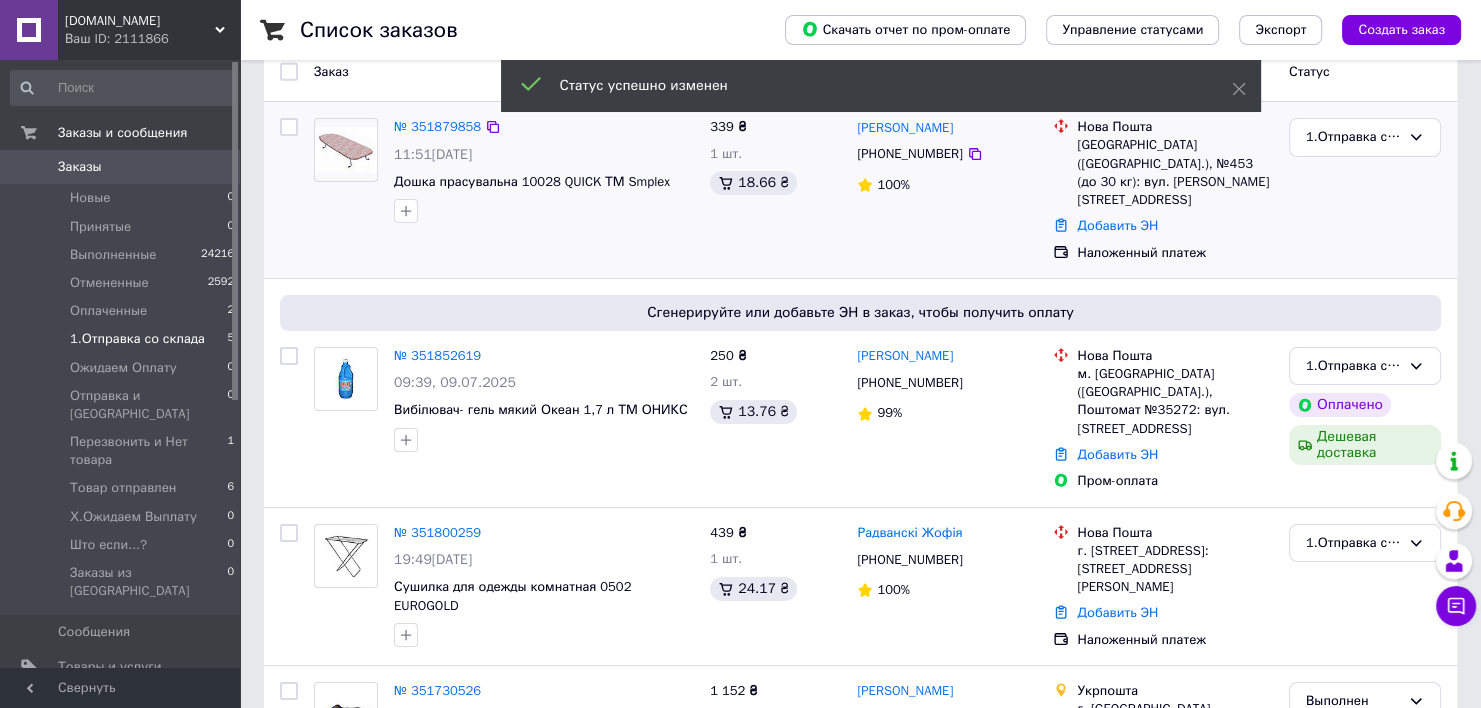 scroll, scrollTop: 64, scrollLeft: 0, axis: vertical 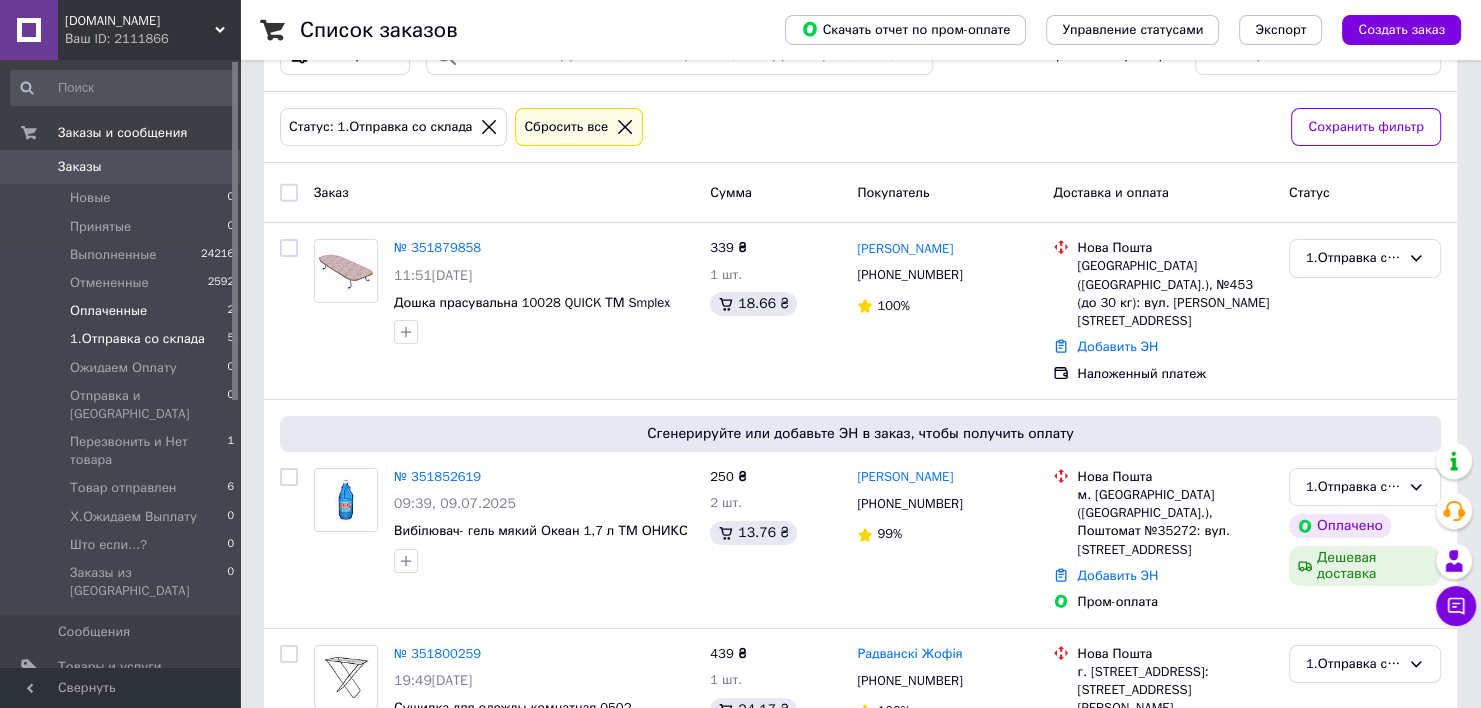 click on "Оплаченные 2" at bounding box center (123, 311) 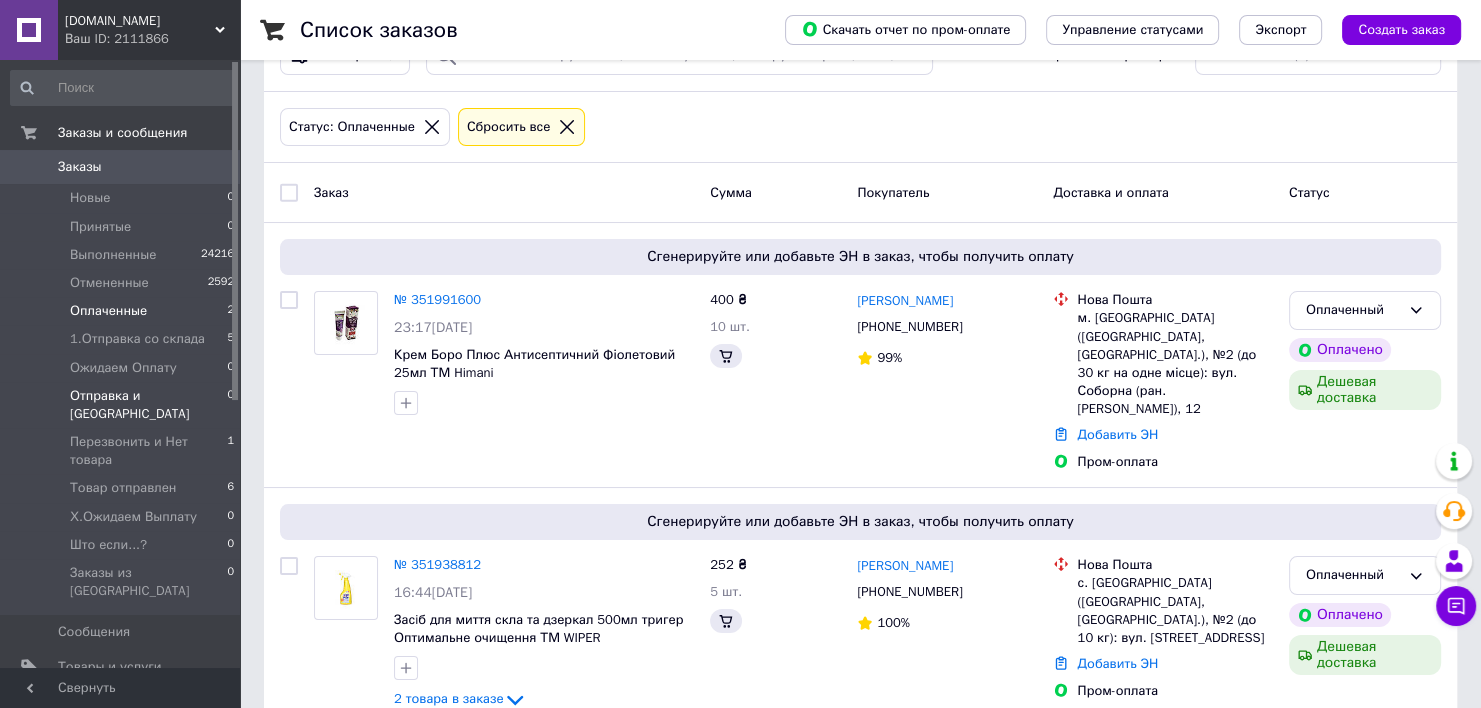 scroll, scrollTop: 0, scrollLeft: 0, axis: both 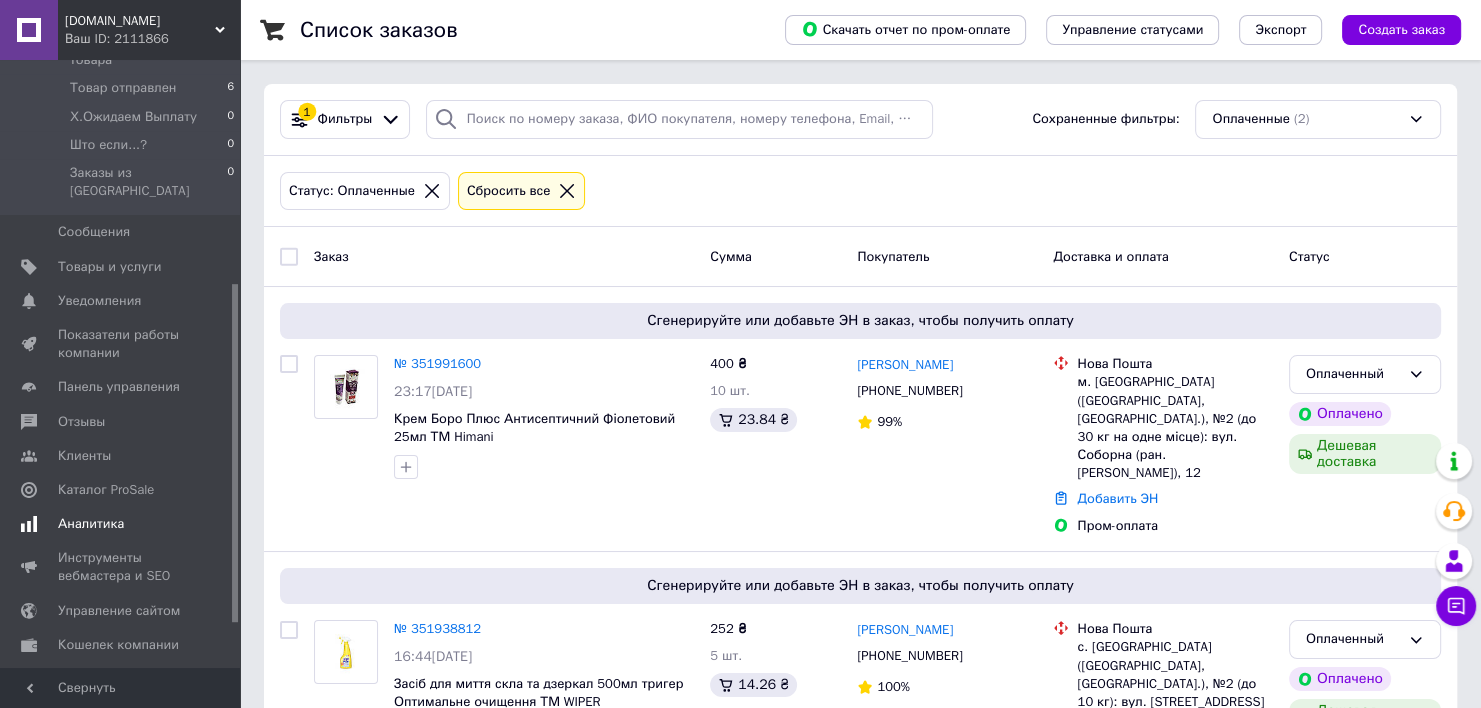 click on "Аналитика" at bounding box center [121, 524] 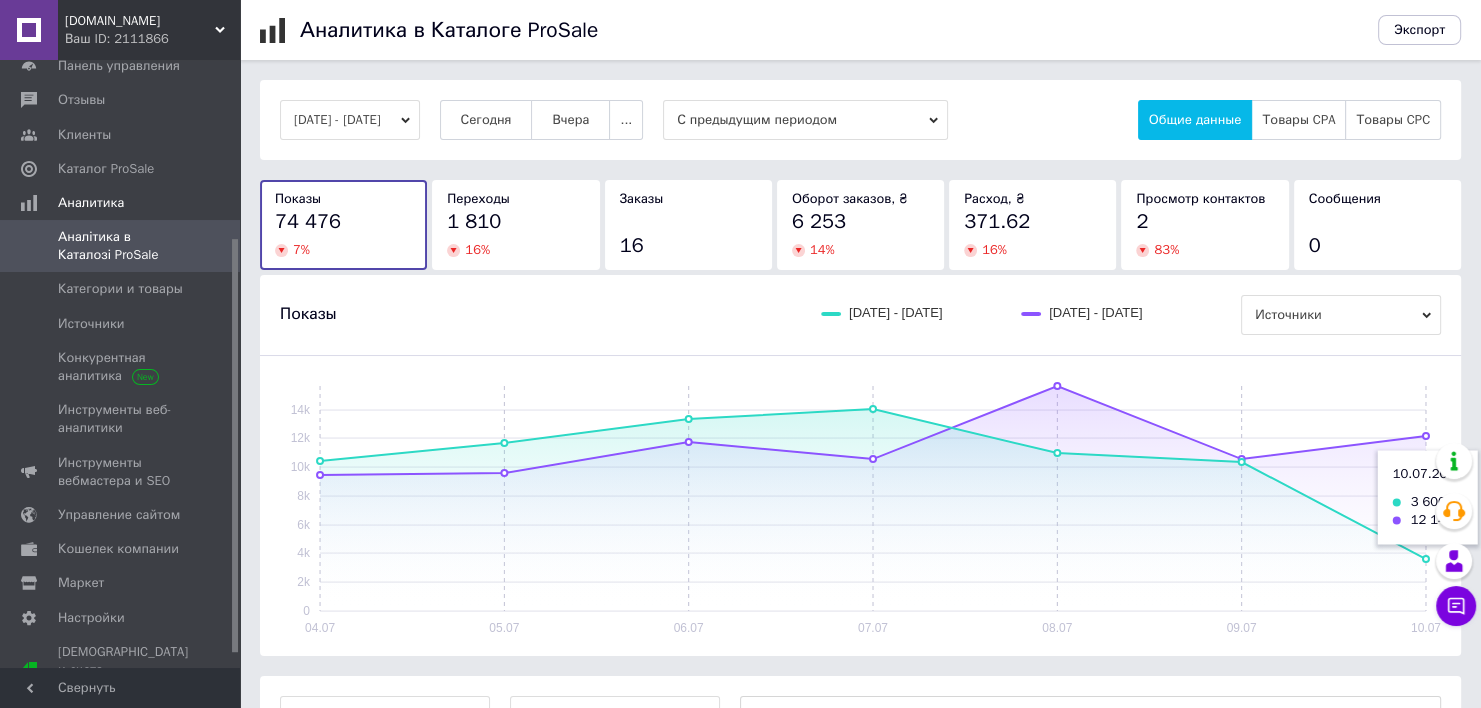 scroll, scrollTop: 240, scrollLeft: 0, axis: vertical 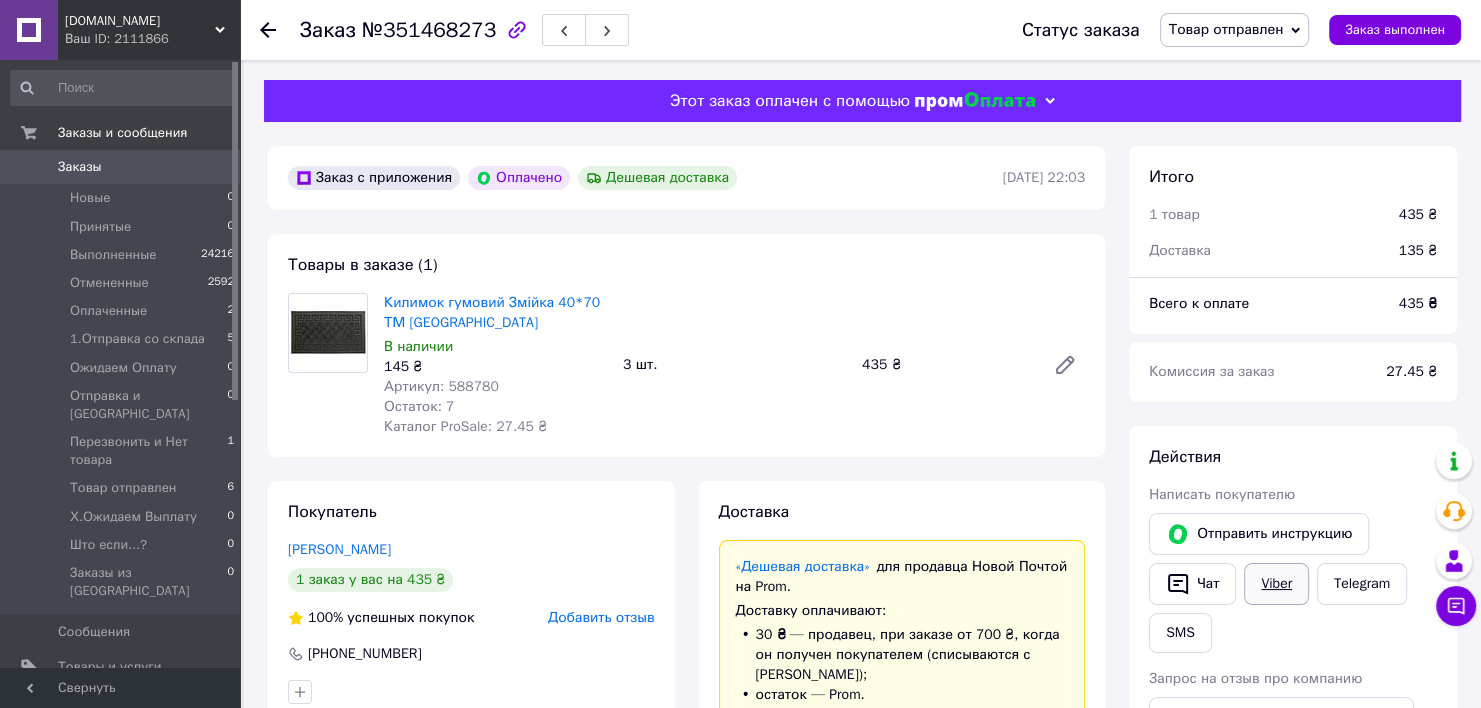 click on "Viber" at bounding box center (1276, 584) 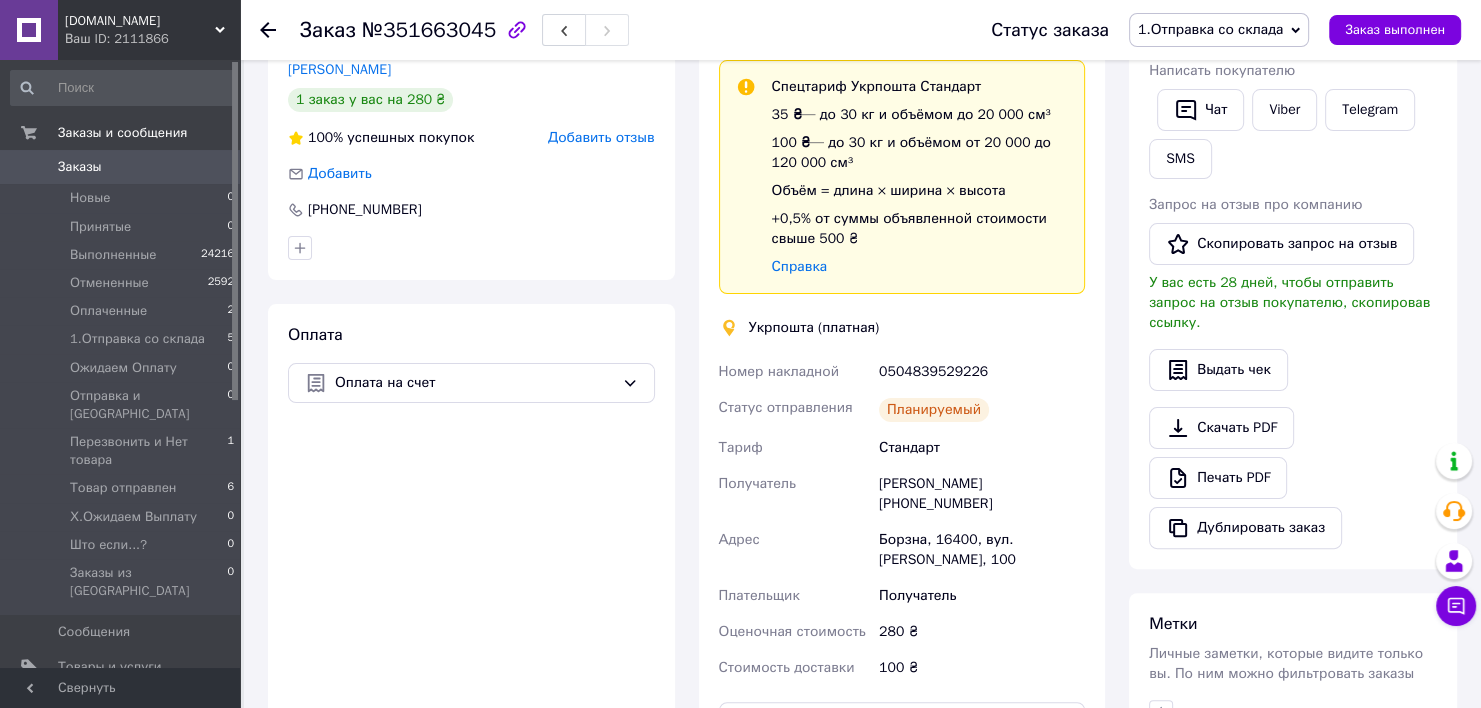 scroll, scrollTop: 400, scrollLeft: 0, axis: vertical 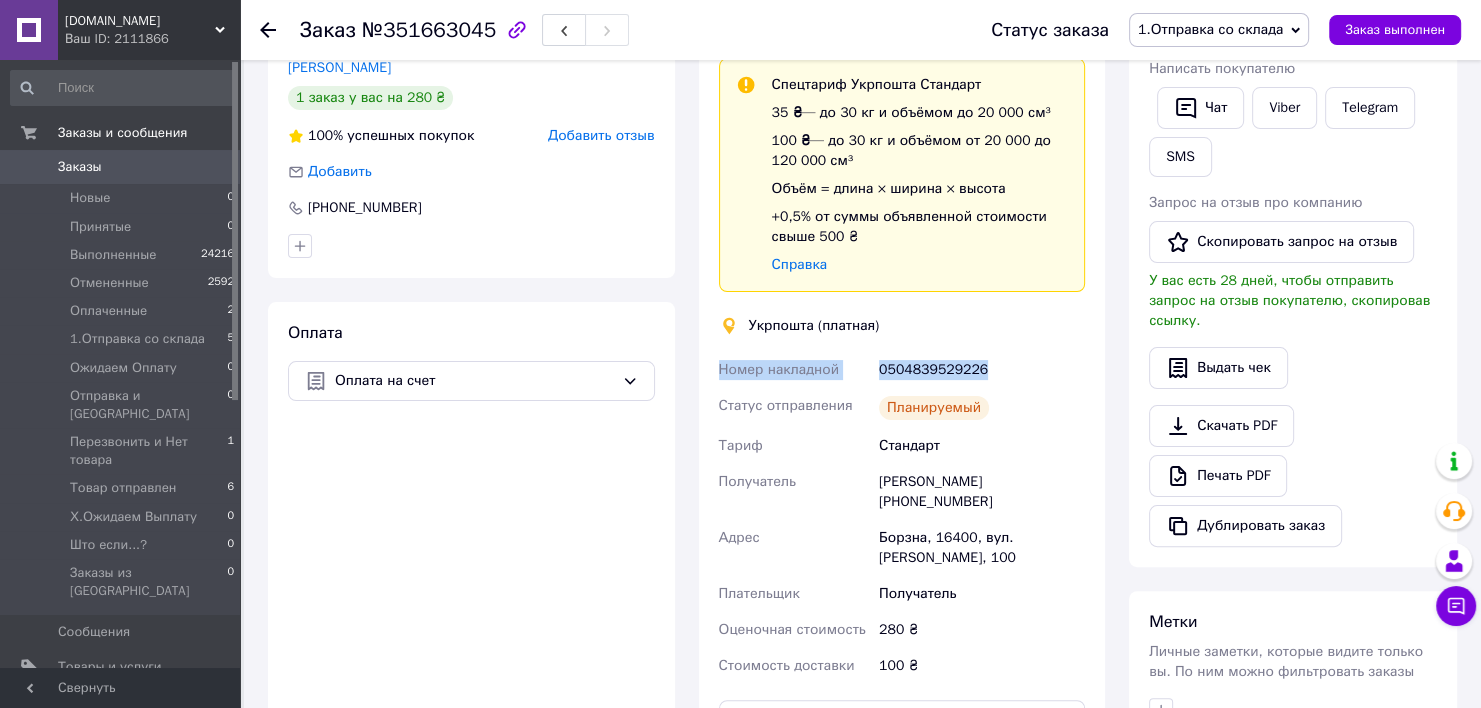 drag, startPoint x: 713, startPoint y: 374, endPoint x: 991, endPoint y: 368, distance: 278.06473 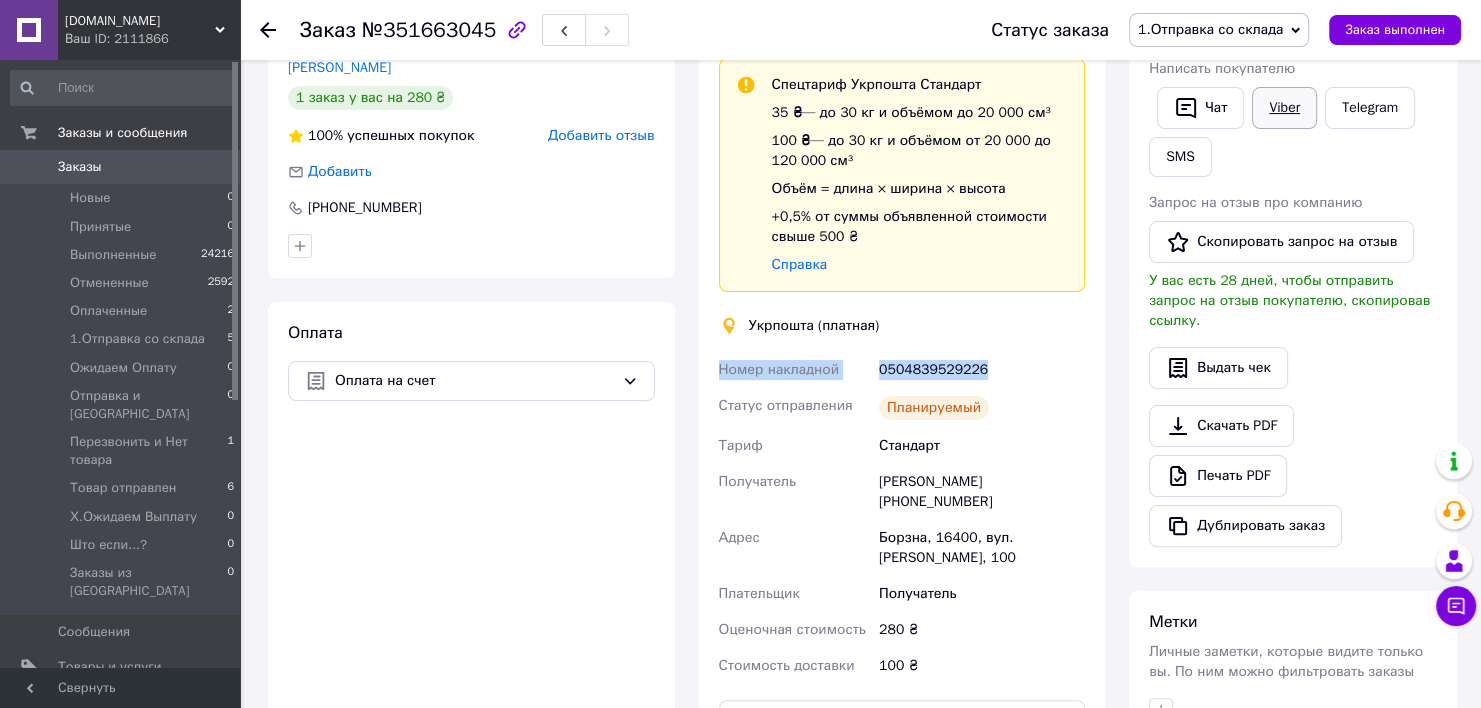 click on "Viber" at bounding box center (1284, 108) 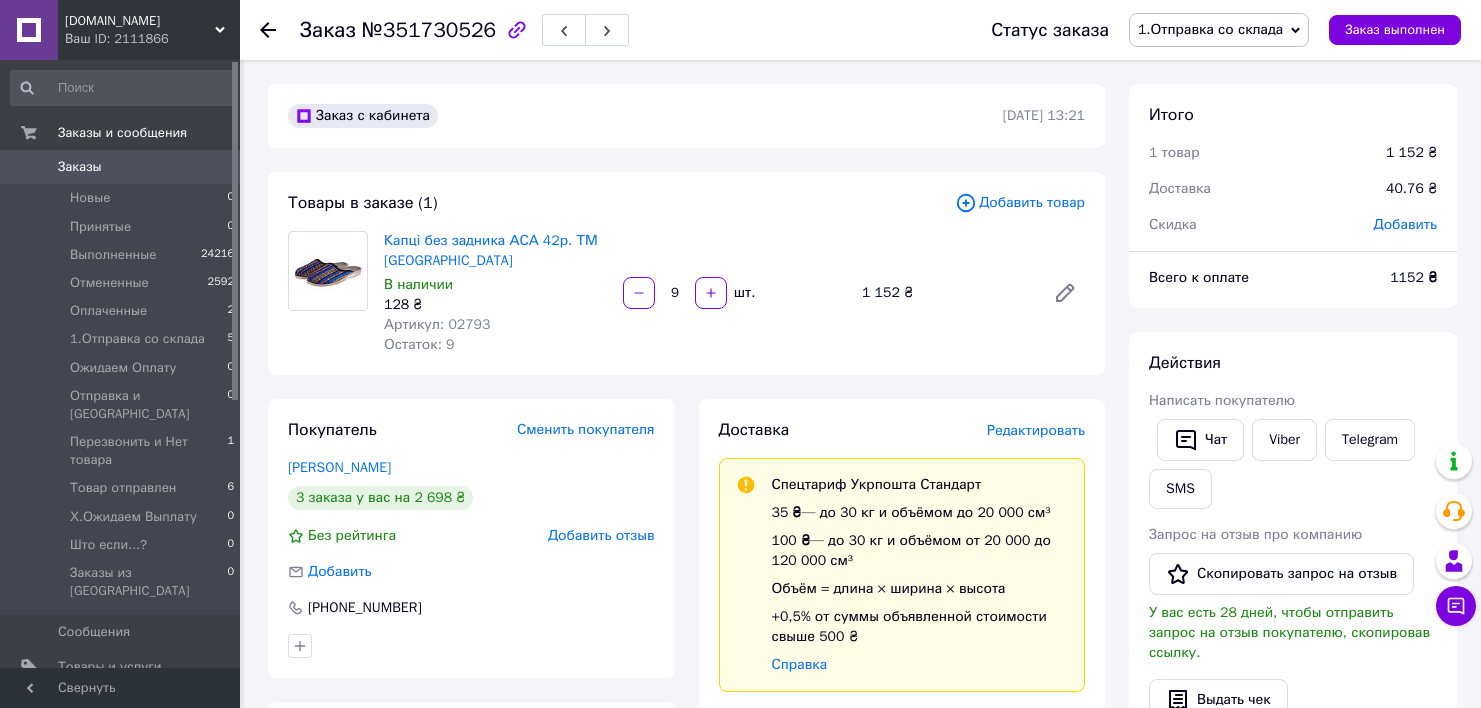 scroll, scrollTop: 0, scrollLeft: 0, axis: both 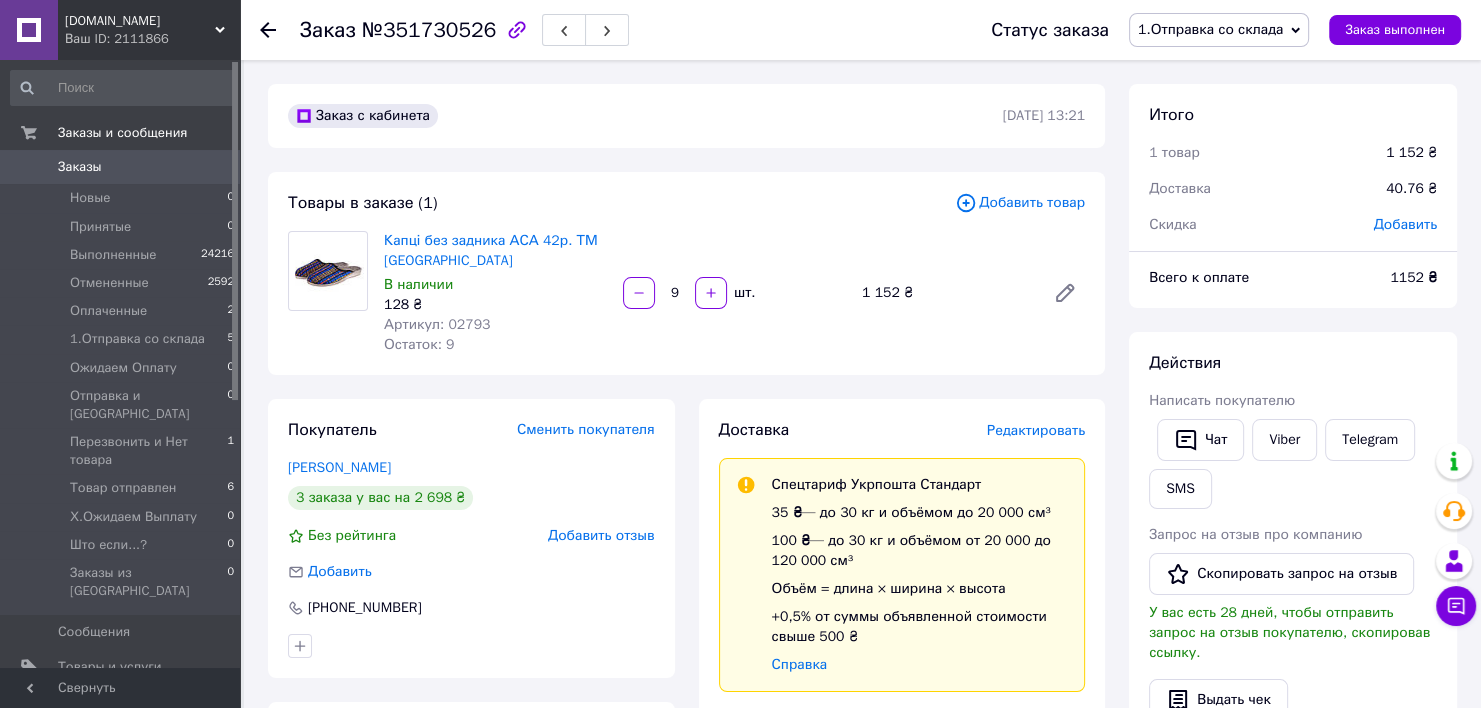 click on "Действия Написать покупателю   Чат Viber Telegram SMS Запрос на отзыв про компанию   Скопировать запрос на отзыв У вас есть 28 дней, чтобы отправить запрос на отзыв покупателю, скопировав ссылку.   Выдать чек   Скачать PDF   Печать PDF   Дублировать заказ" at bounding box center [1293, 615] 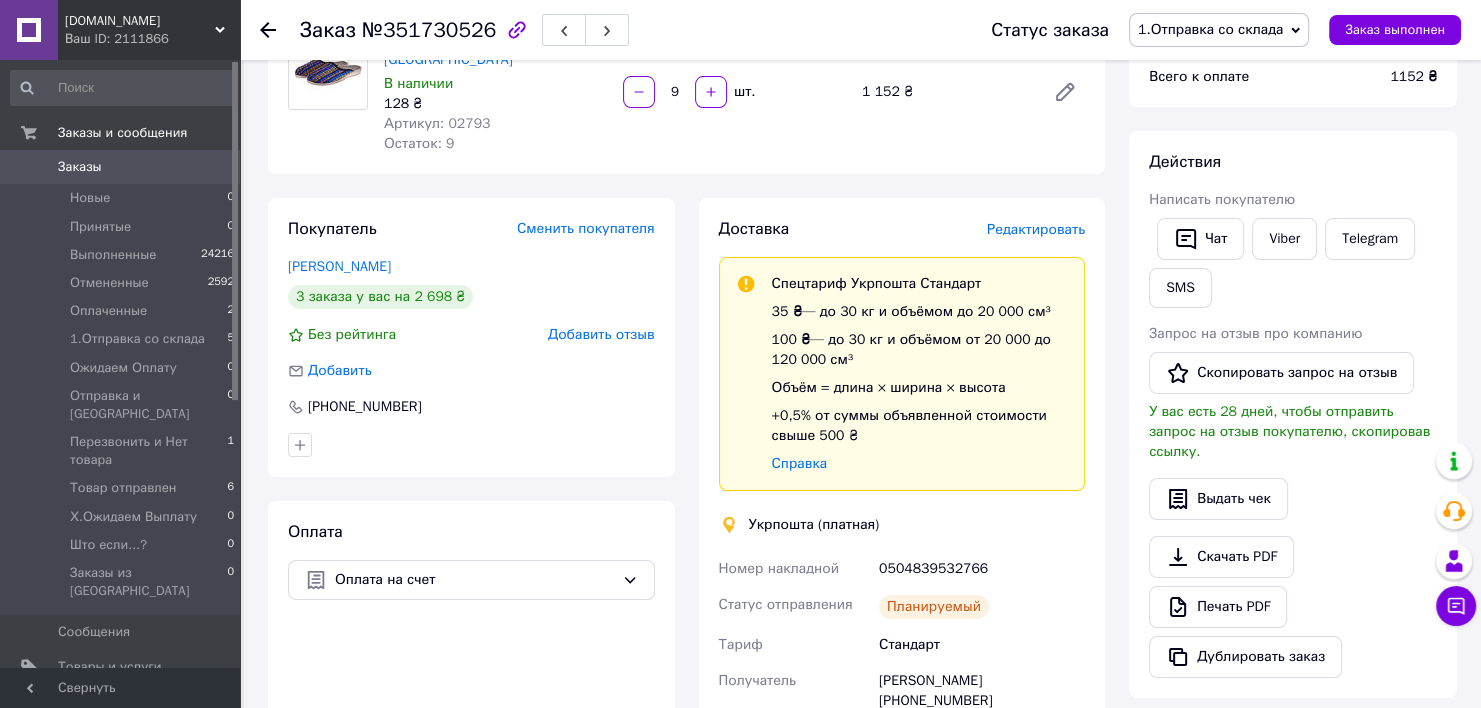 scroll, scrollTop: 400, scrollLeft: 0, axis: vertical 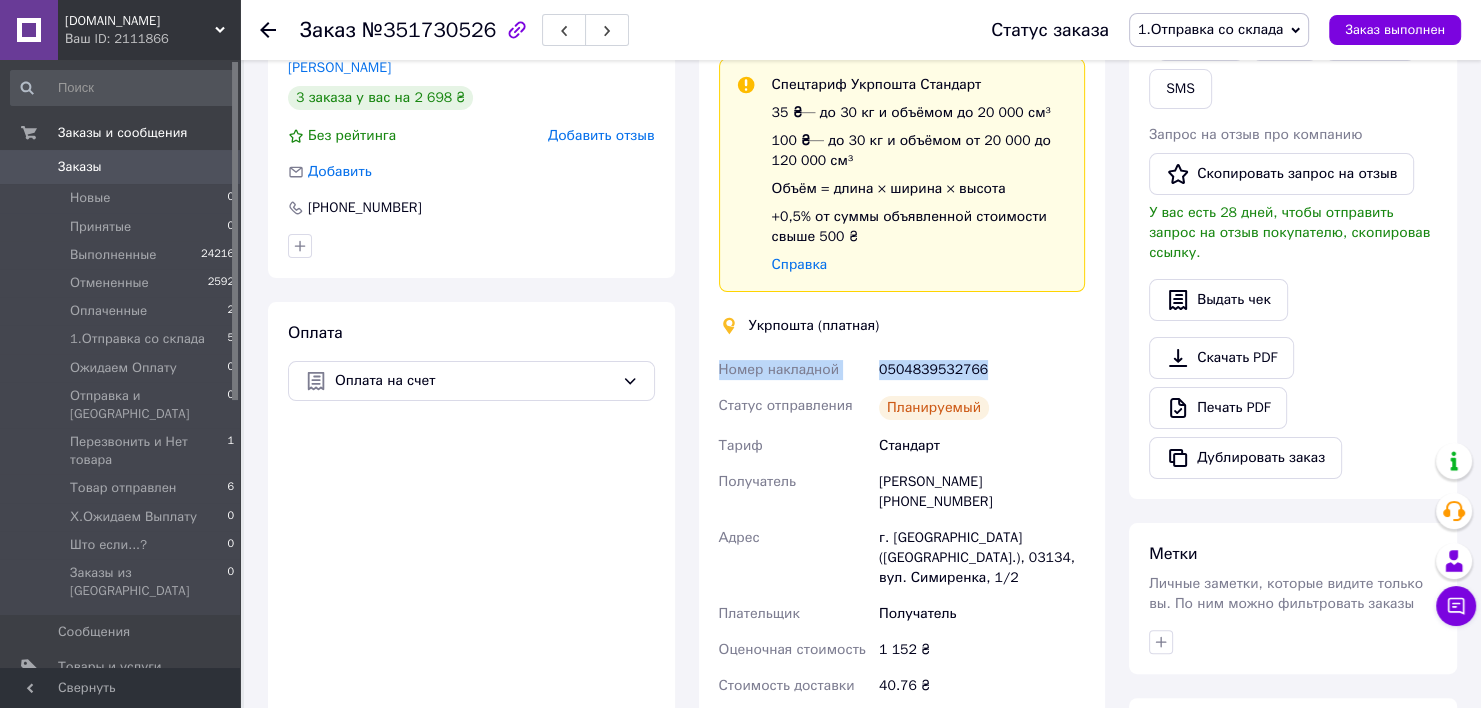 drag, startPoint x: 711, startPoint y: 365, endPoint x: 1027, endPoint y: 359, distance: 316.05695 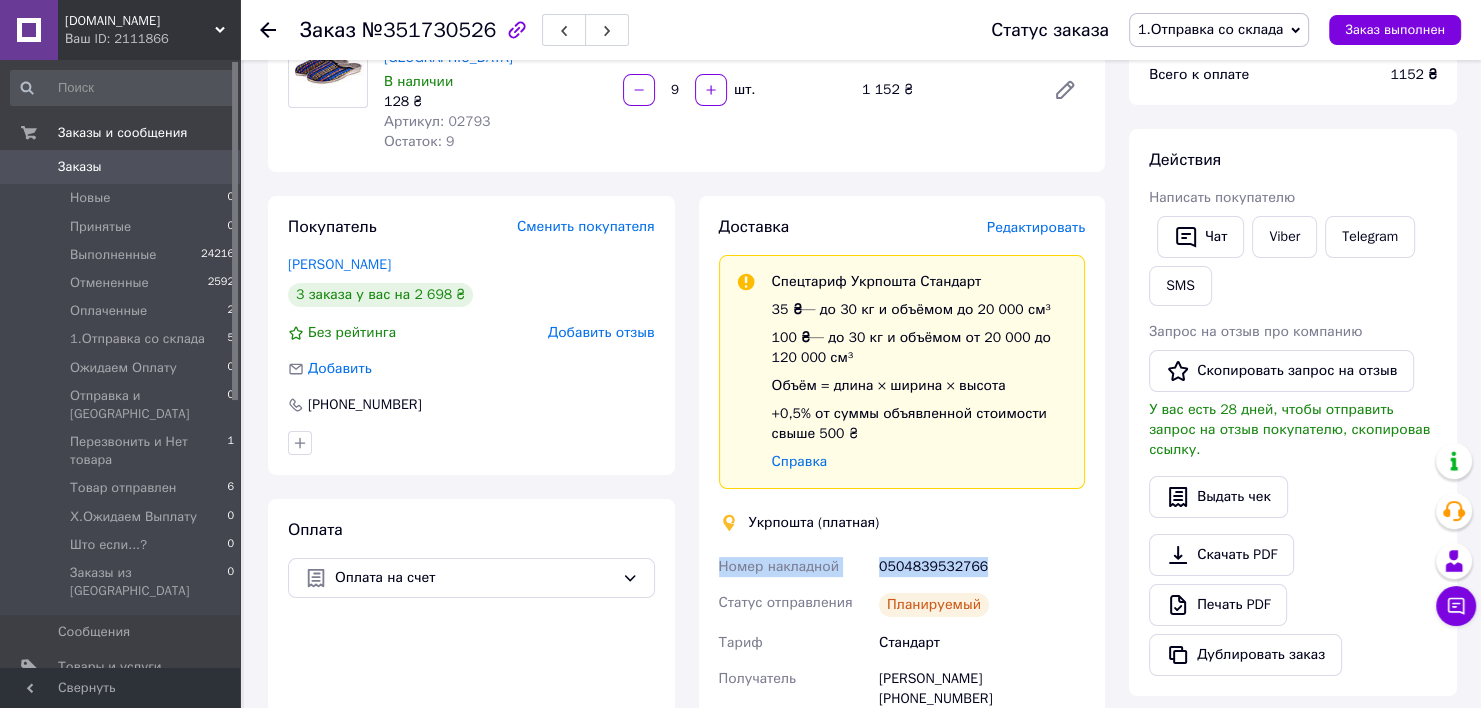 scroll, scrollTop: 200, scrollLeft: 0, axis: vertical 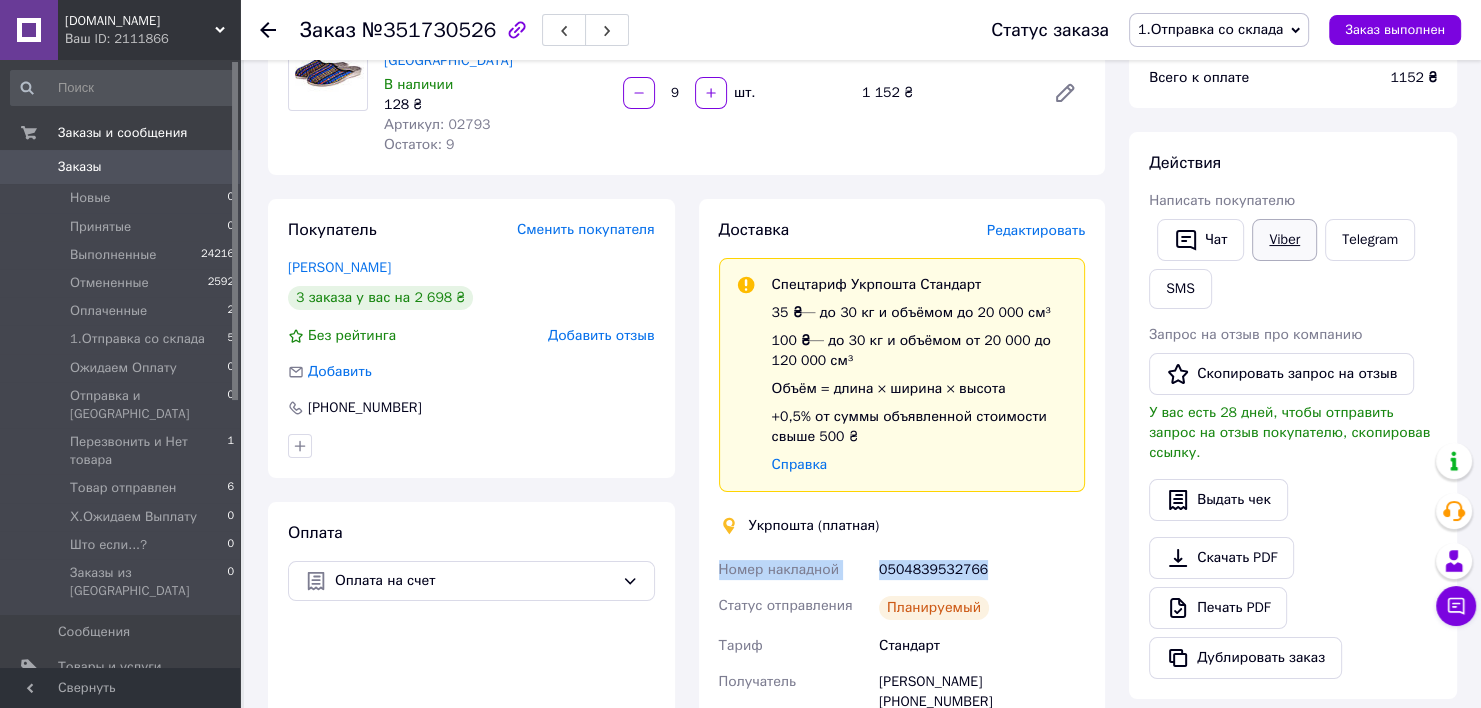 click on "Viber" at bounding box center (1284, 240) 